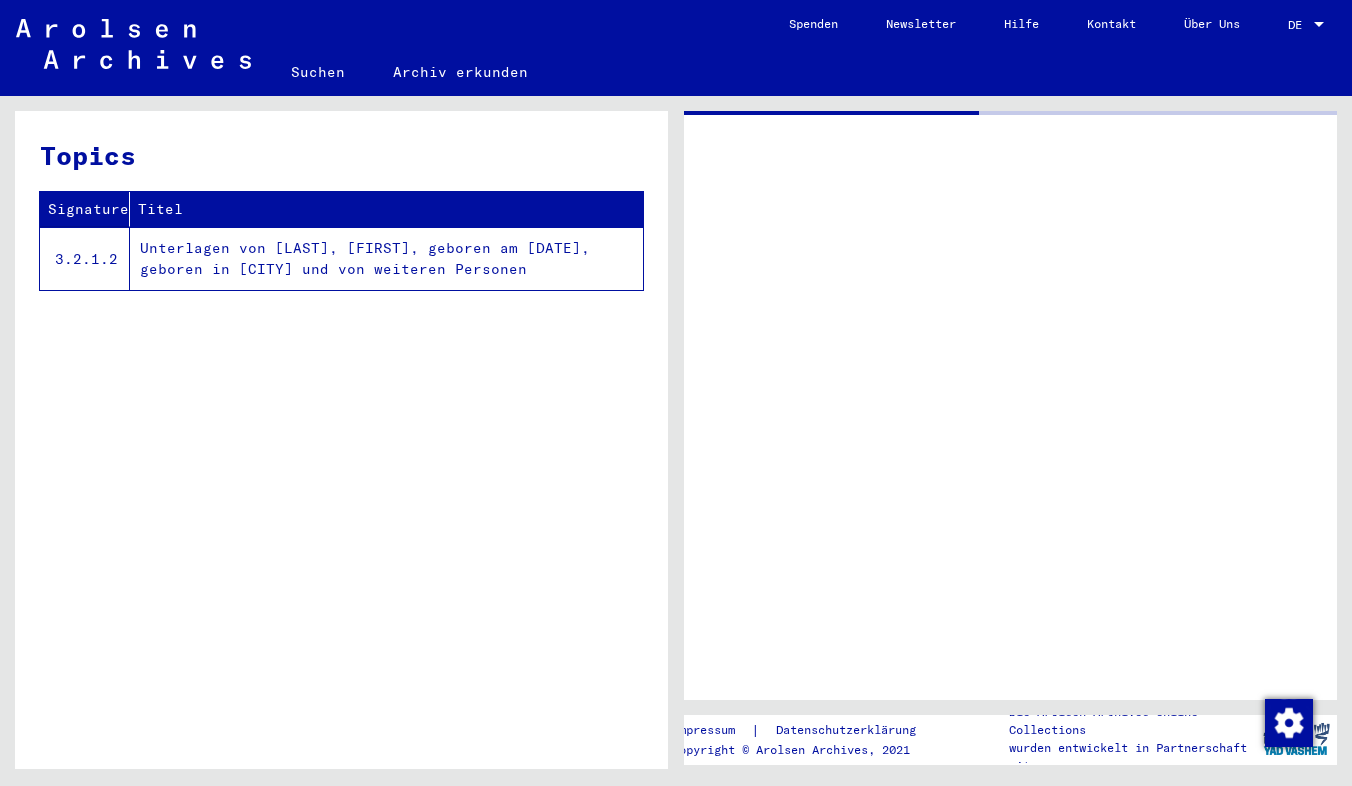 scroll, scrollTop: 0, scrollLeft: 0, axis: both 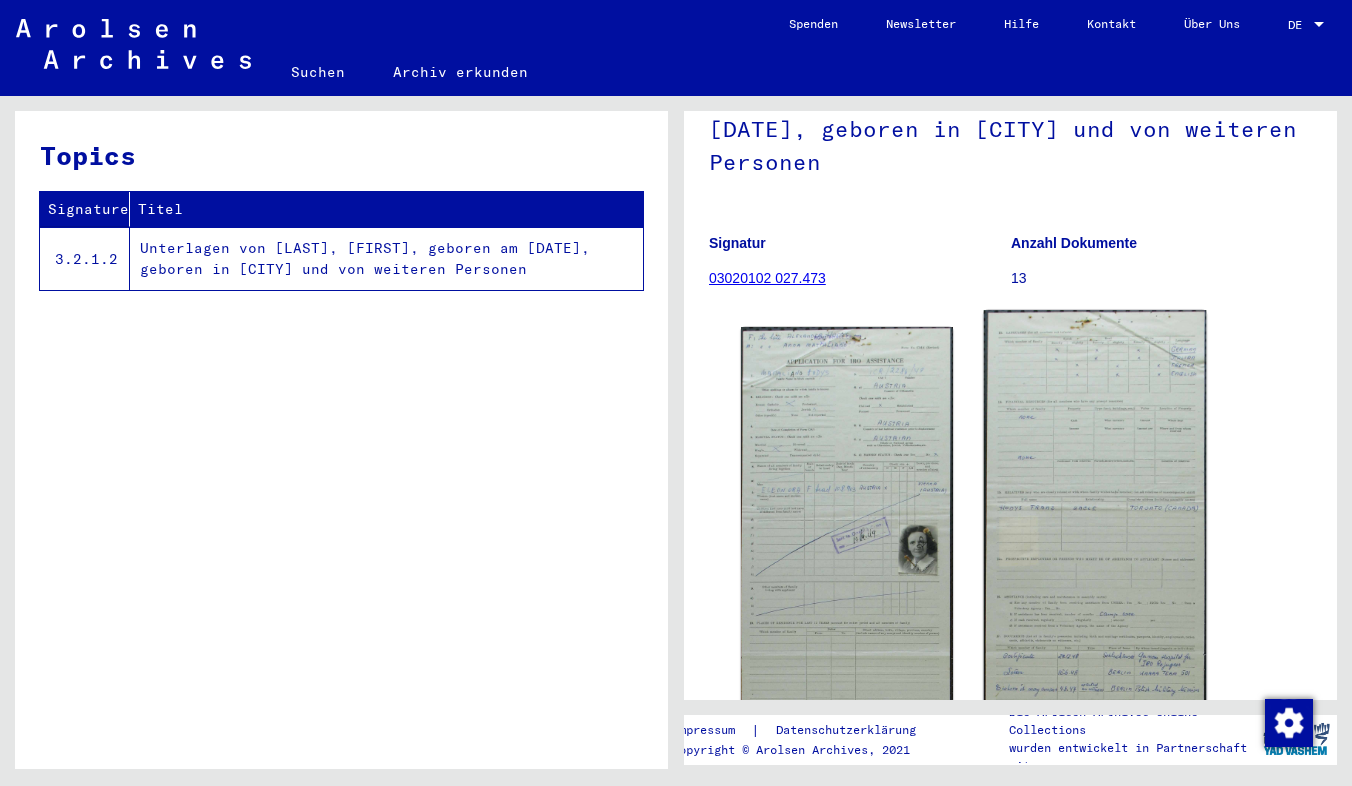 click 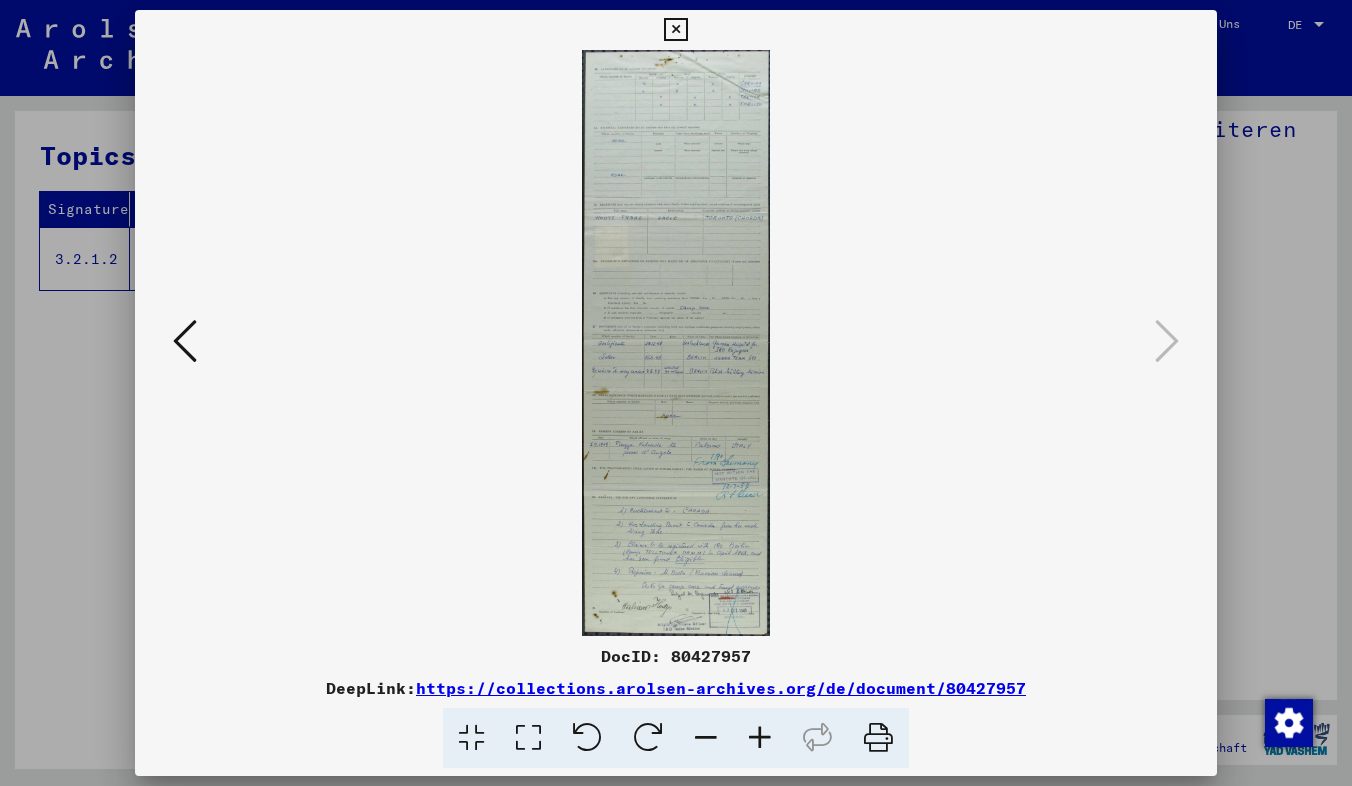 click at bounding box center [185, 341] 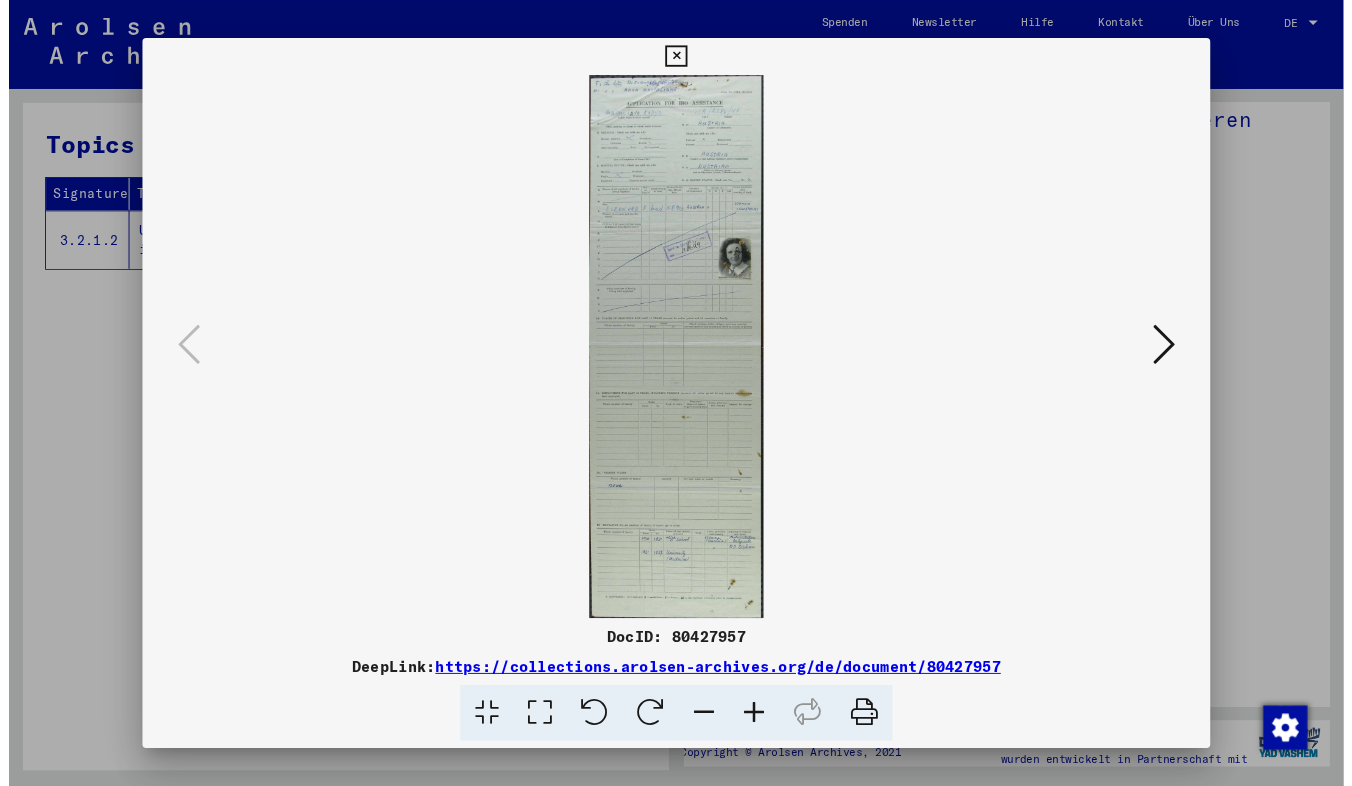 scroll, scrollTop: 0, scrollLeft: 0, axis: both 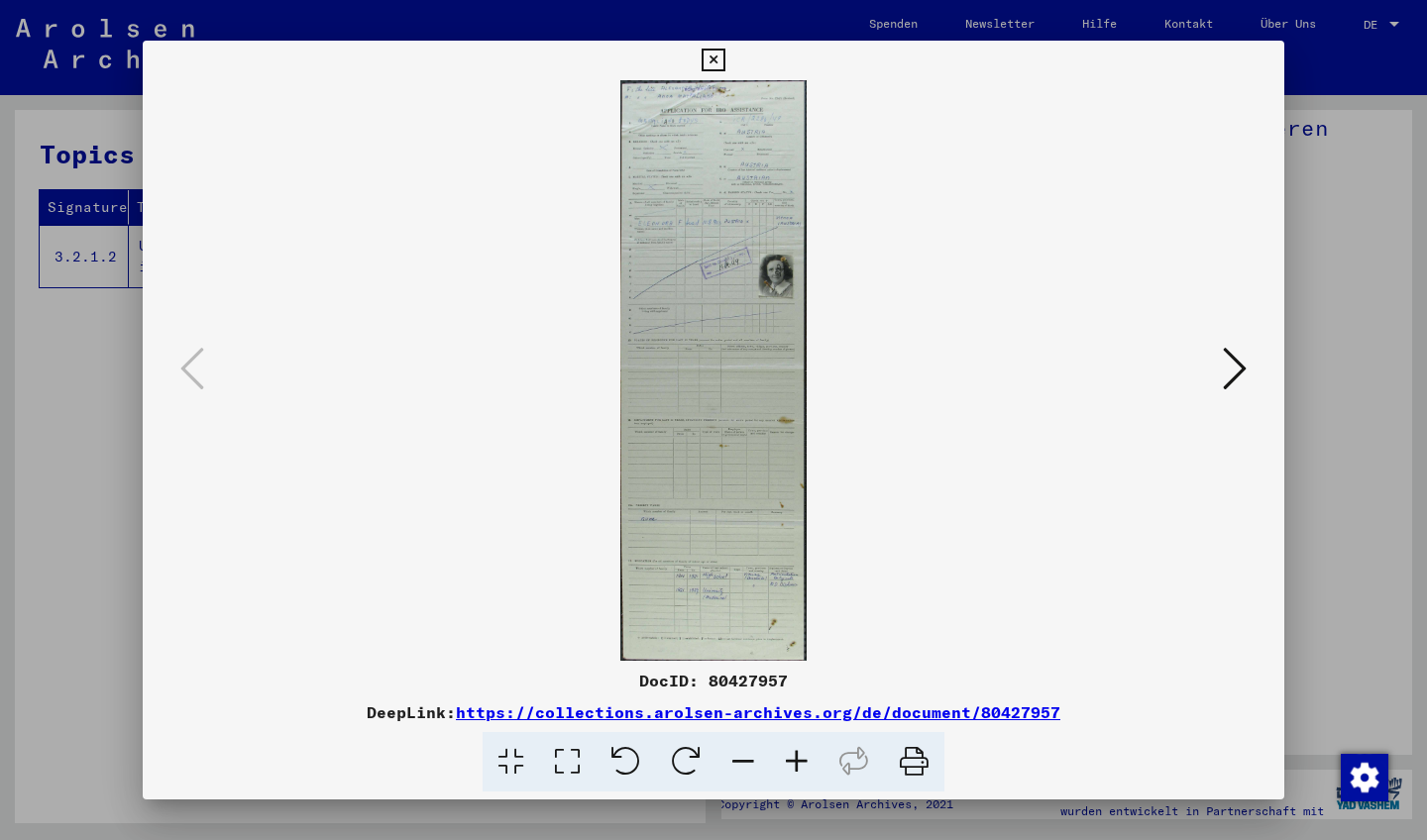 click at bounding box center (1235, 368) 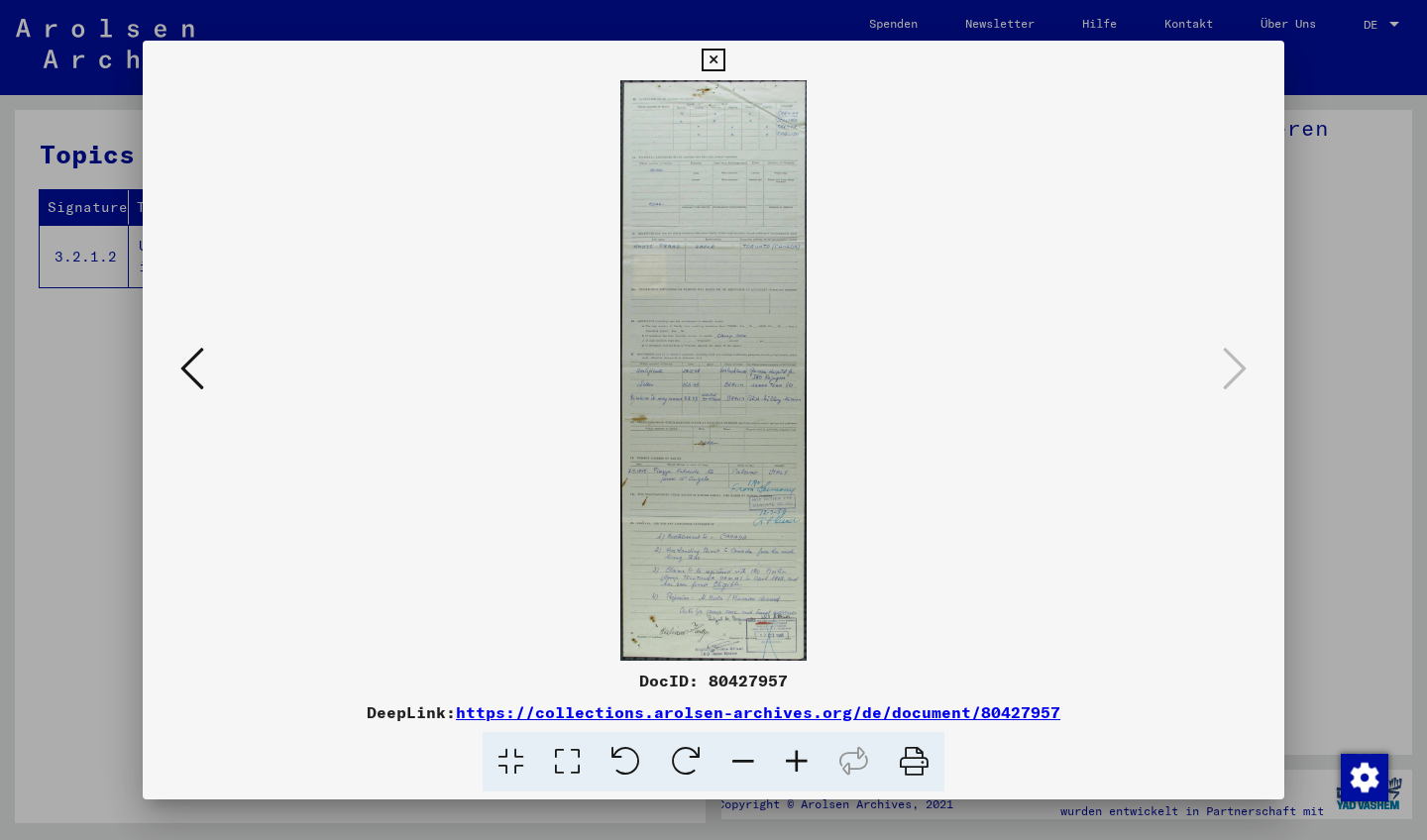 click at bounding box center [713, 60] 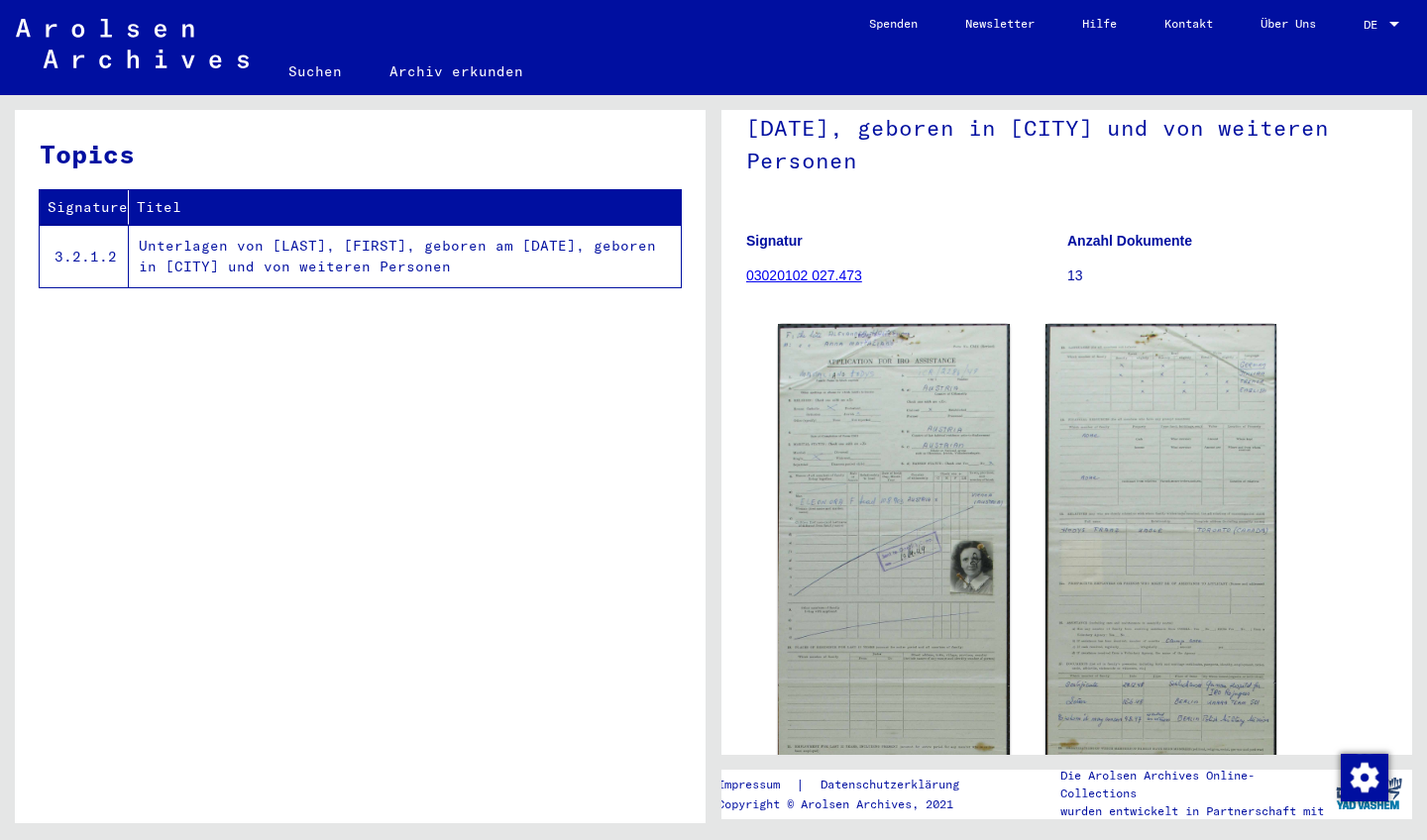 click on "Suchen" 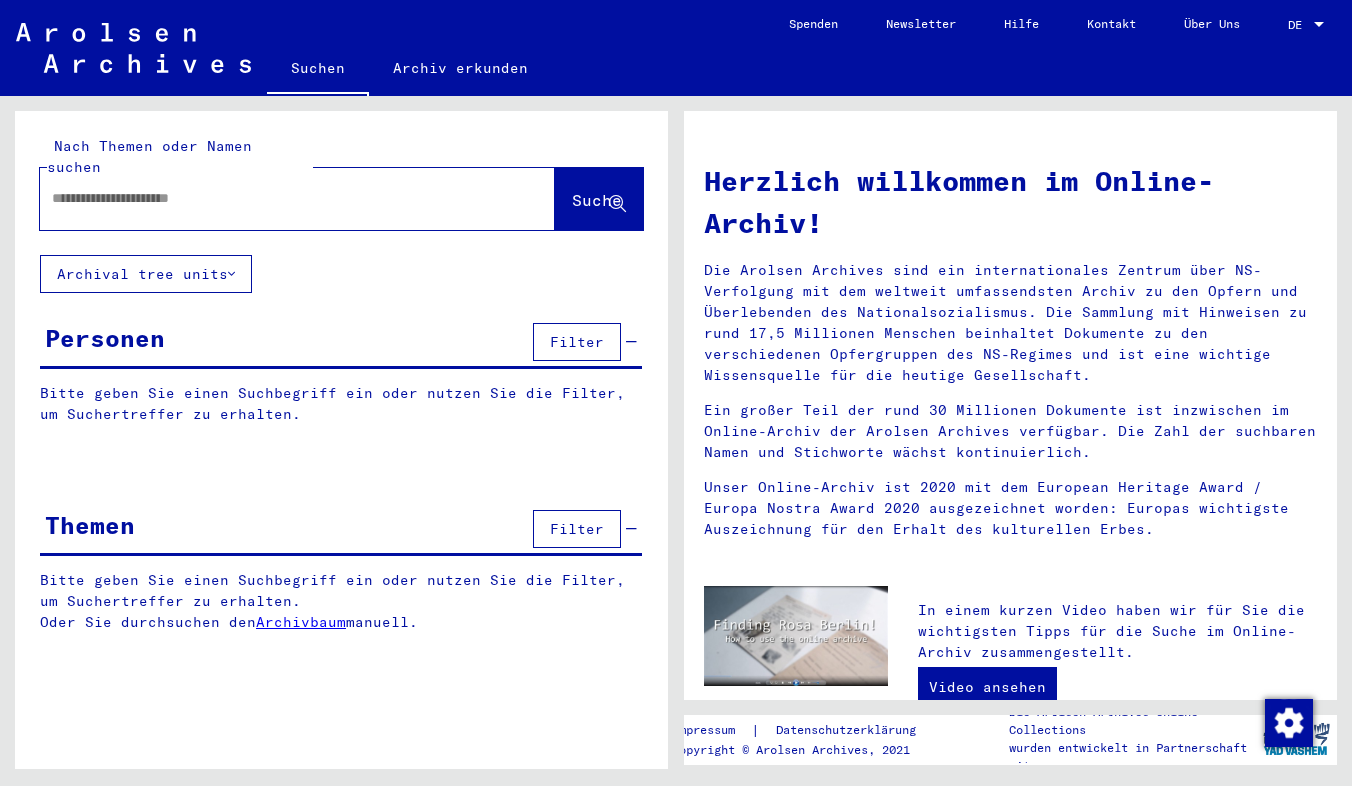 click at bounding box center [273, 198] 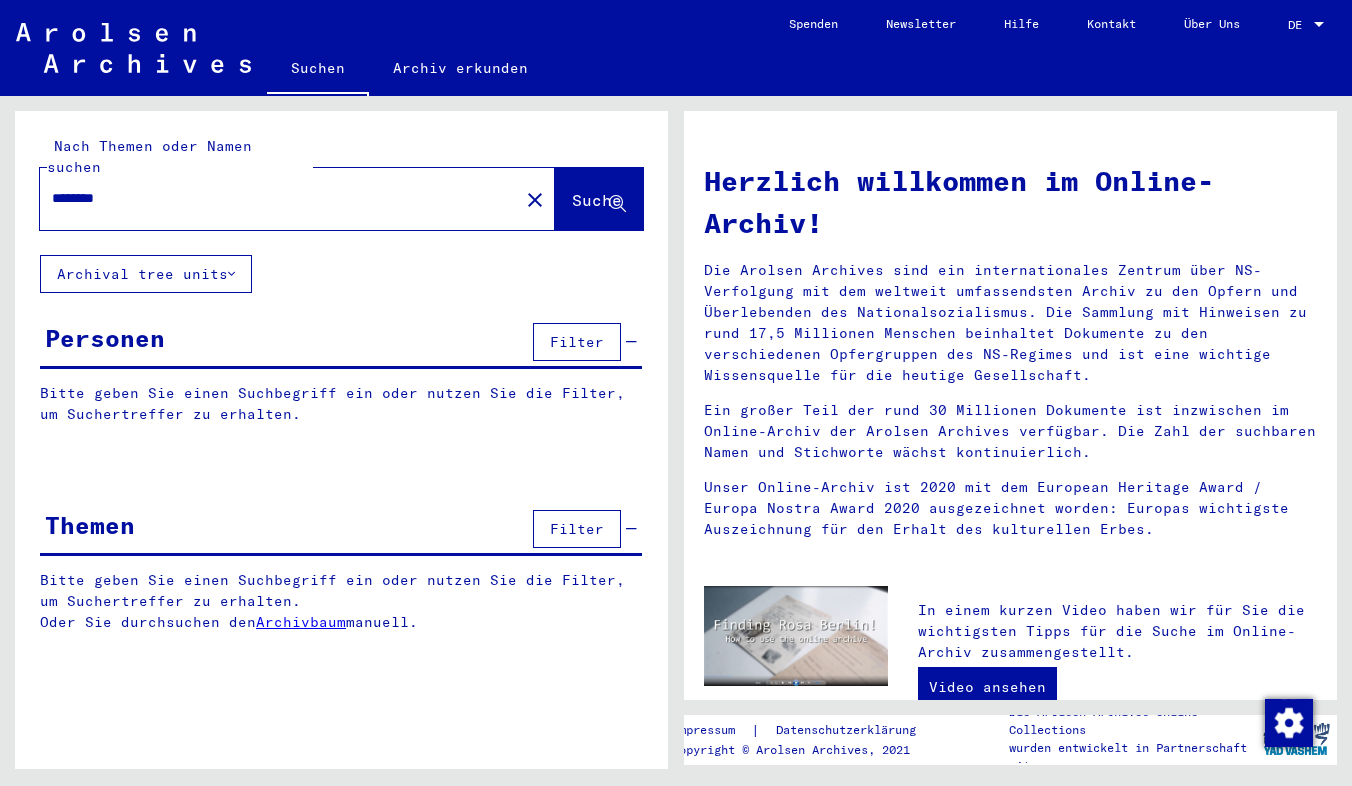 type on "********" 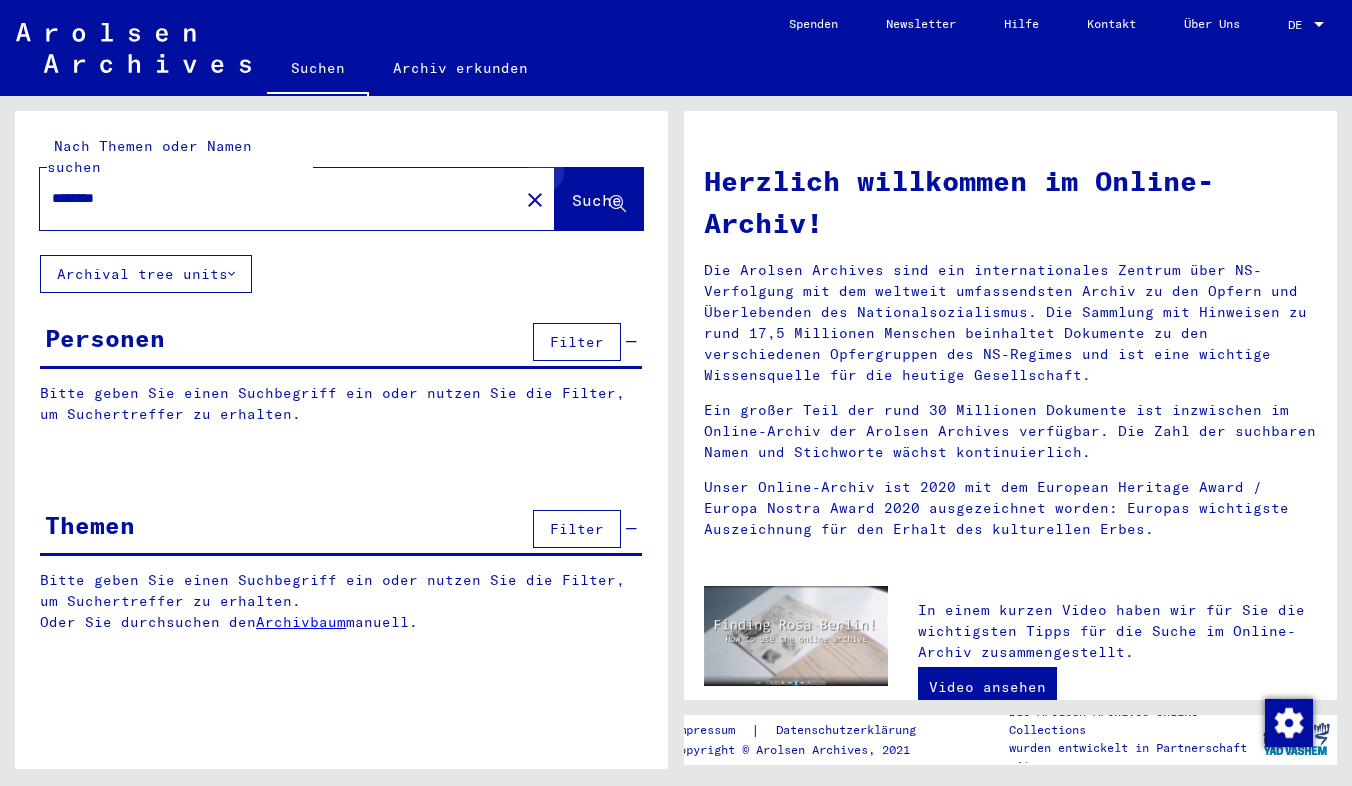 click 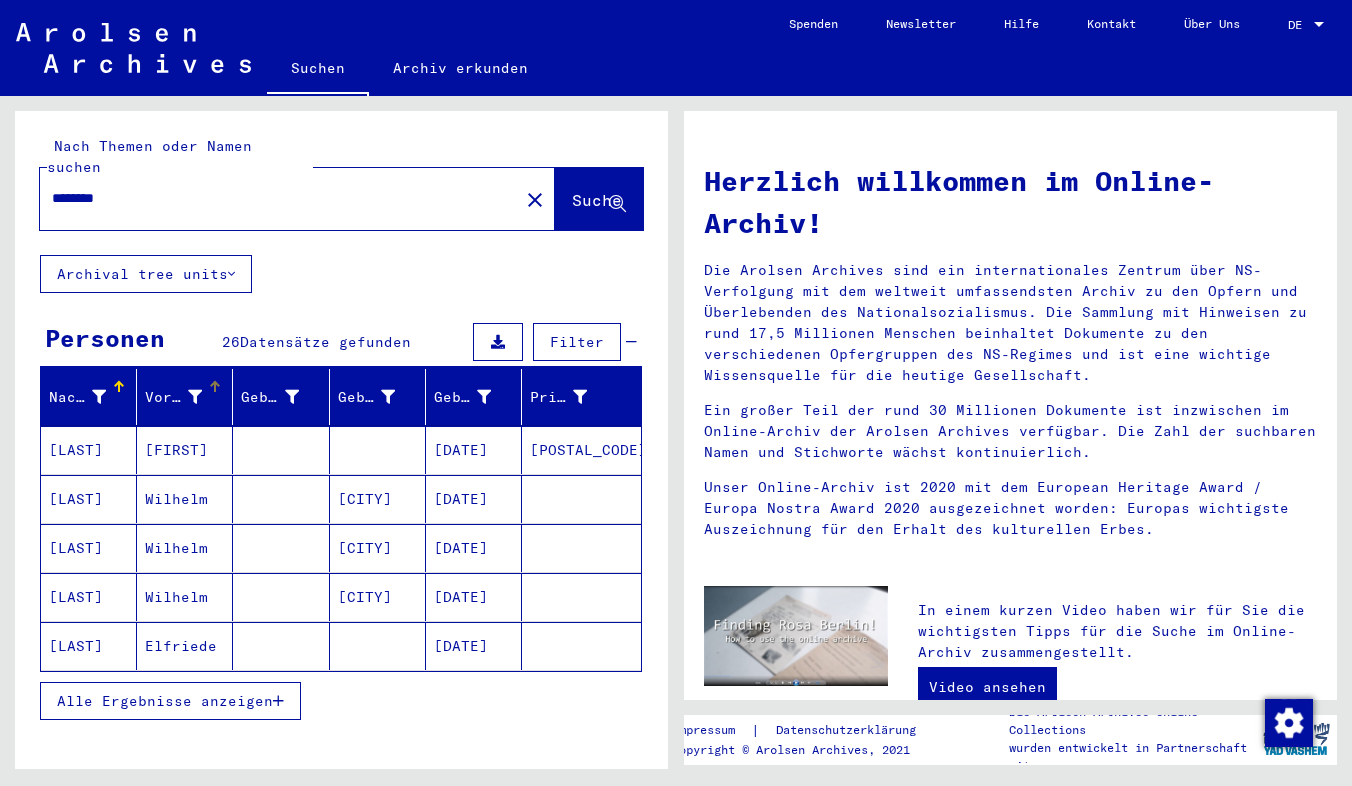 click at bounding box center (195, 397) 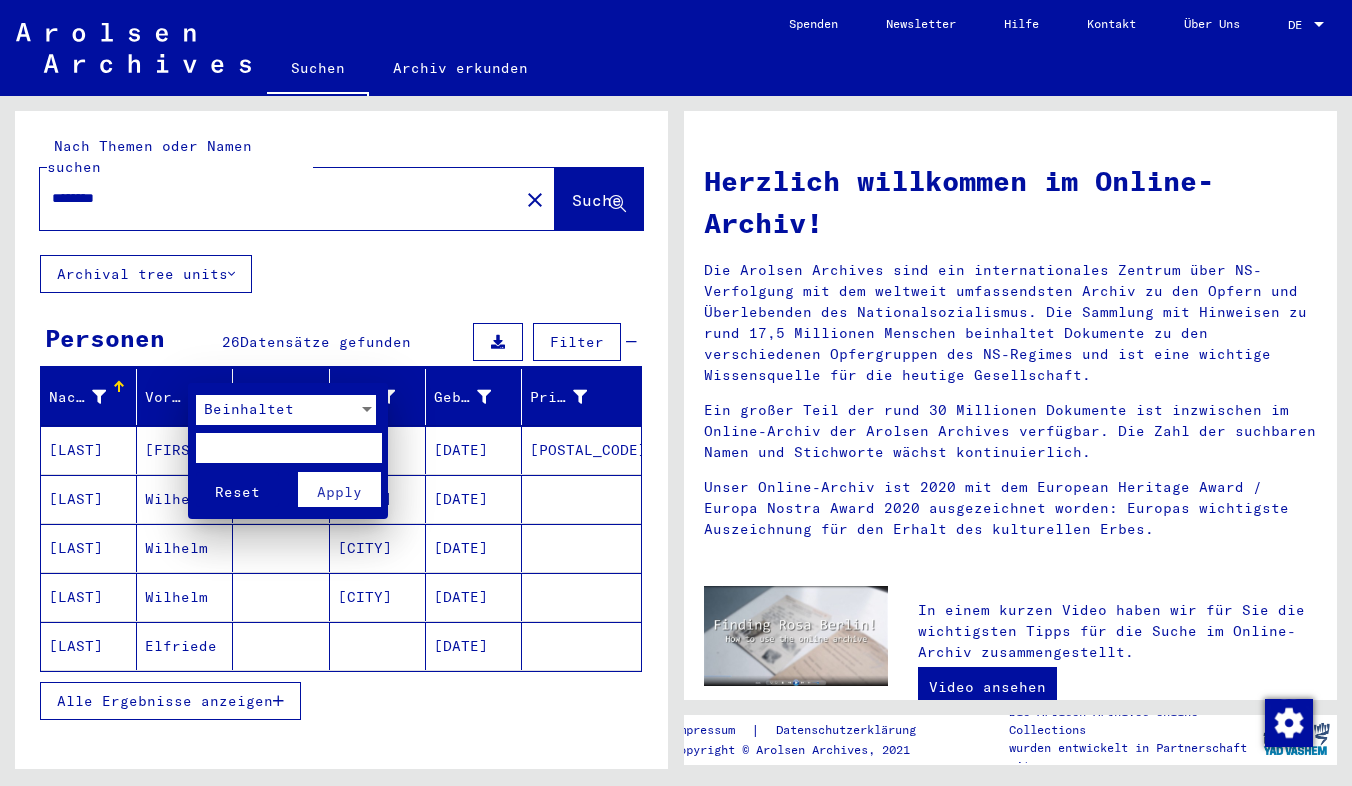 click at bounding box center (288, 448) 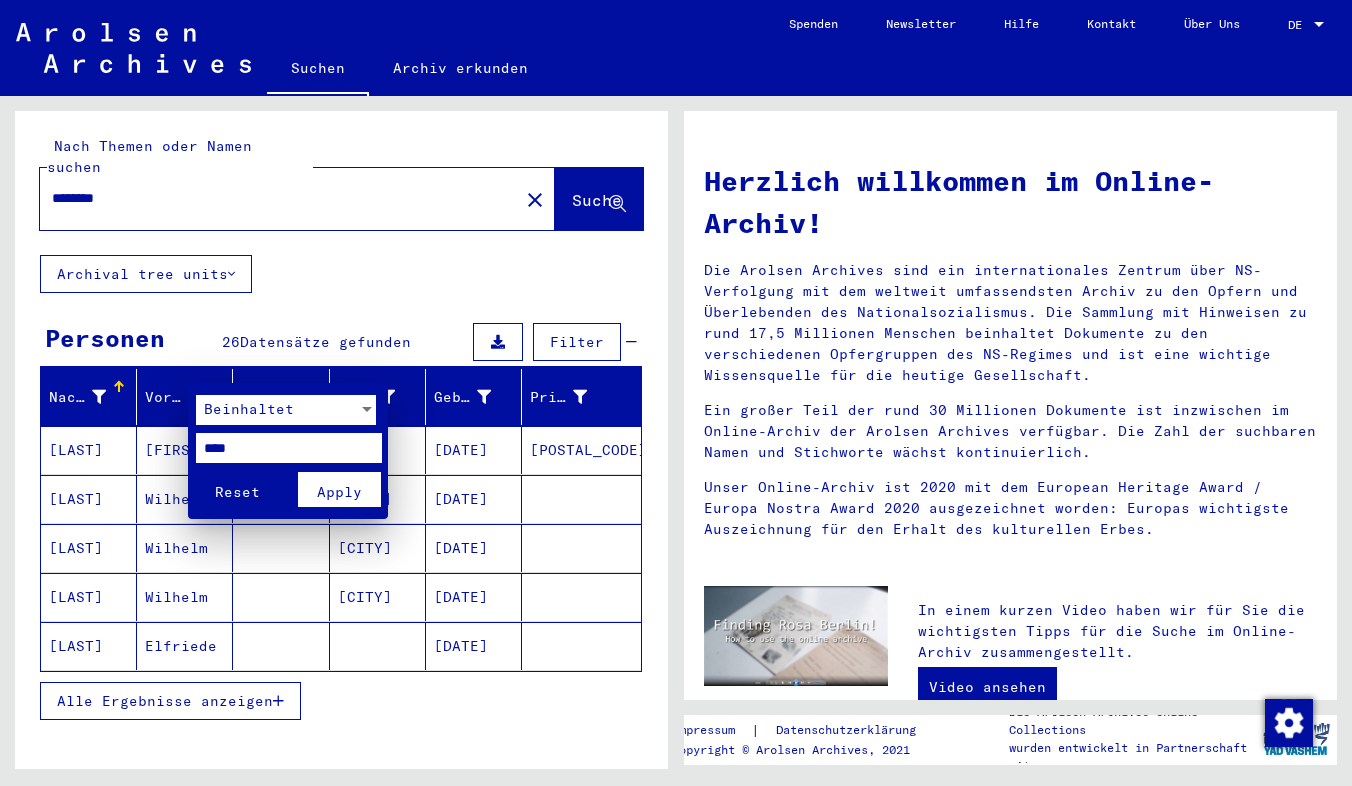 type on "****" 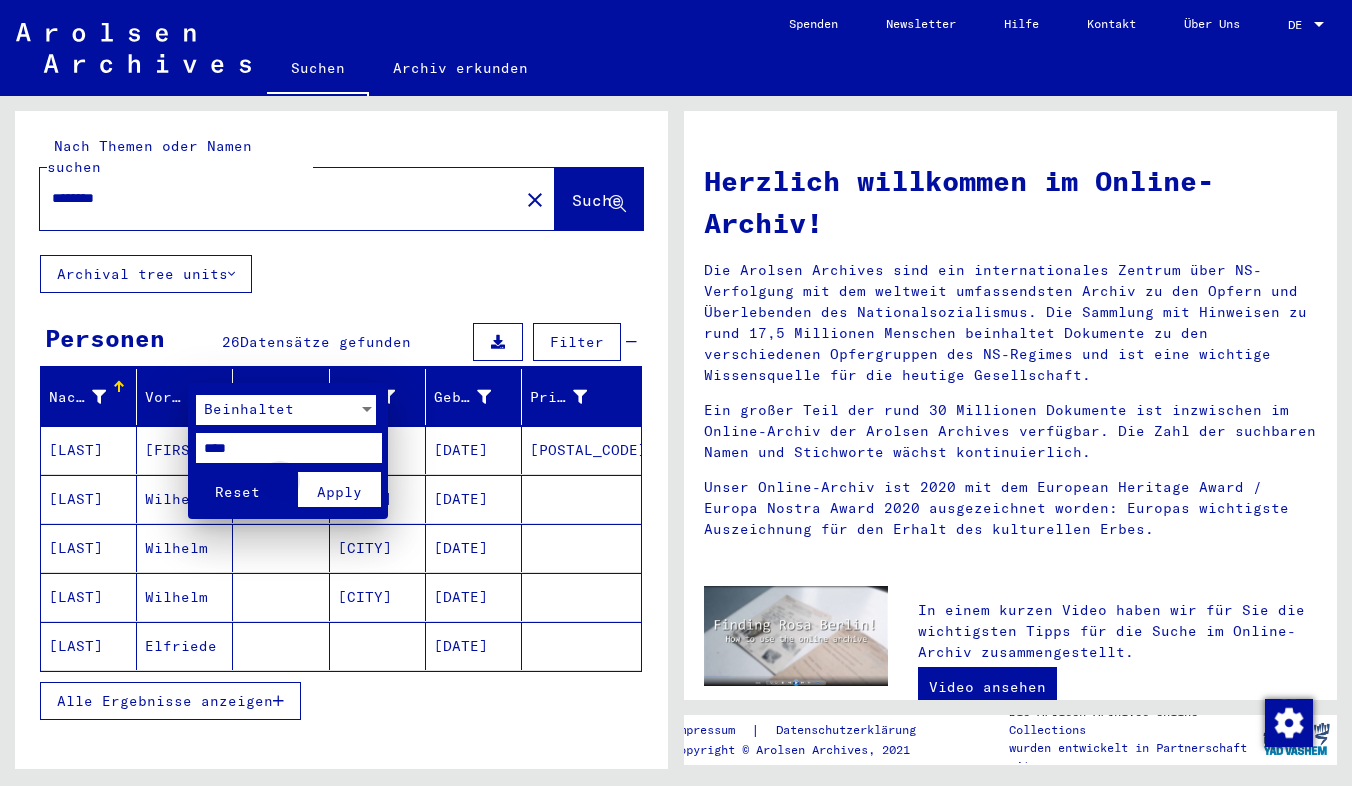 click on "Apply" at bounding box center (339, 492) 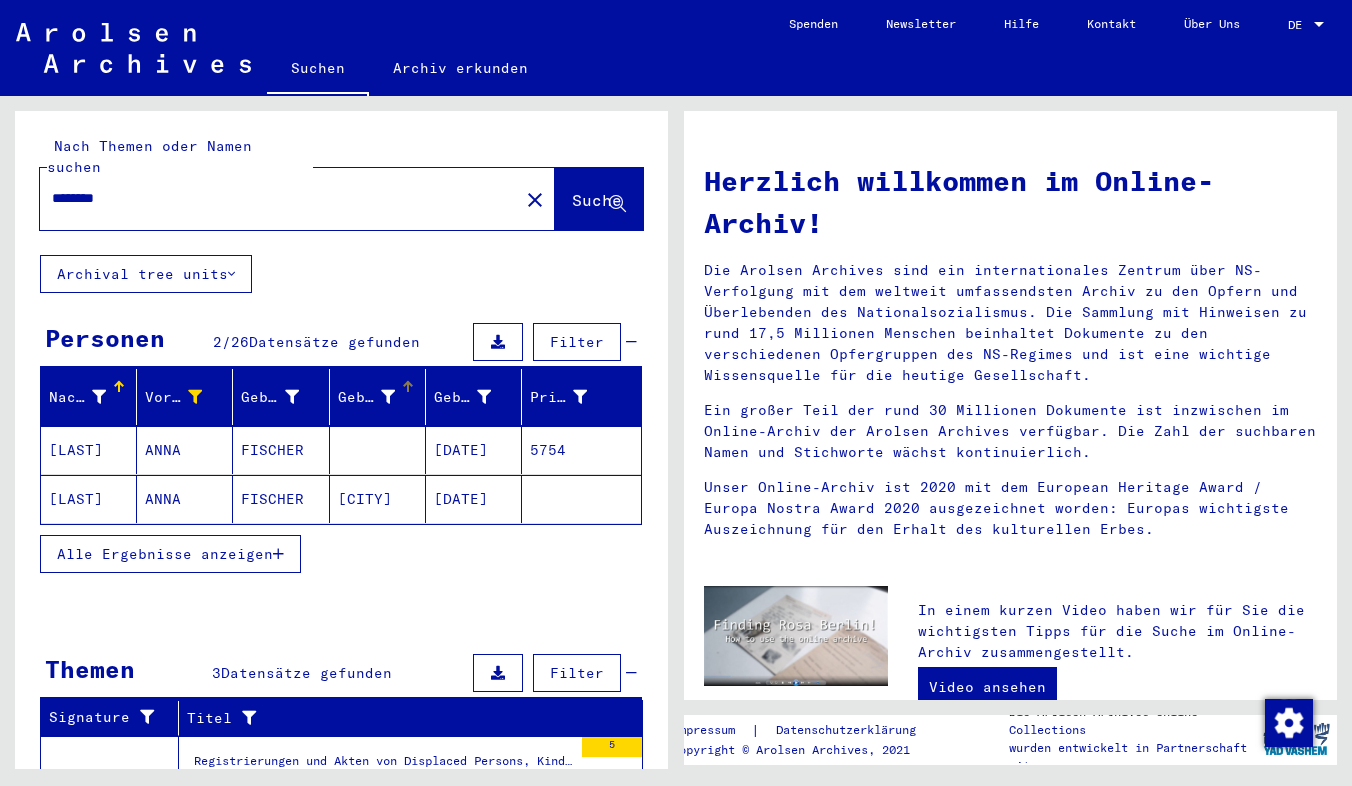 click at bounding box center (388, 397) 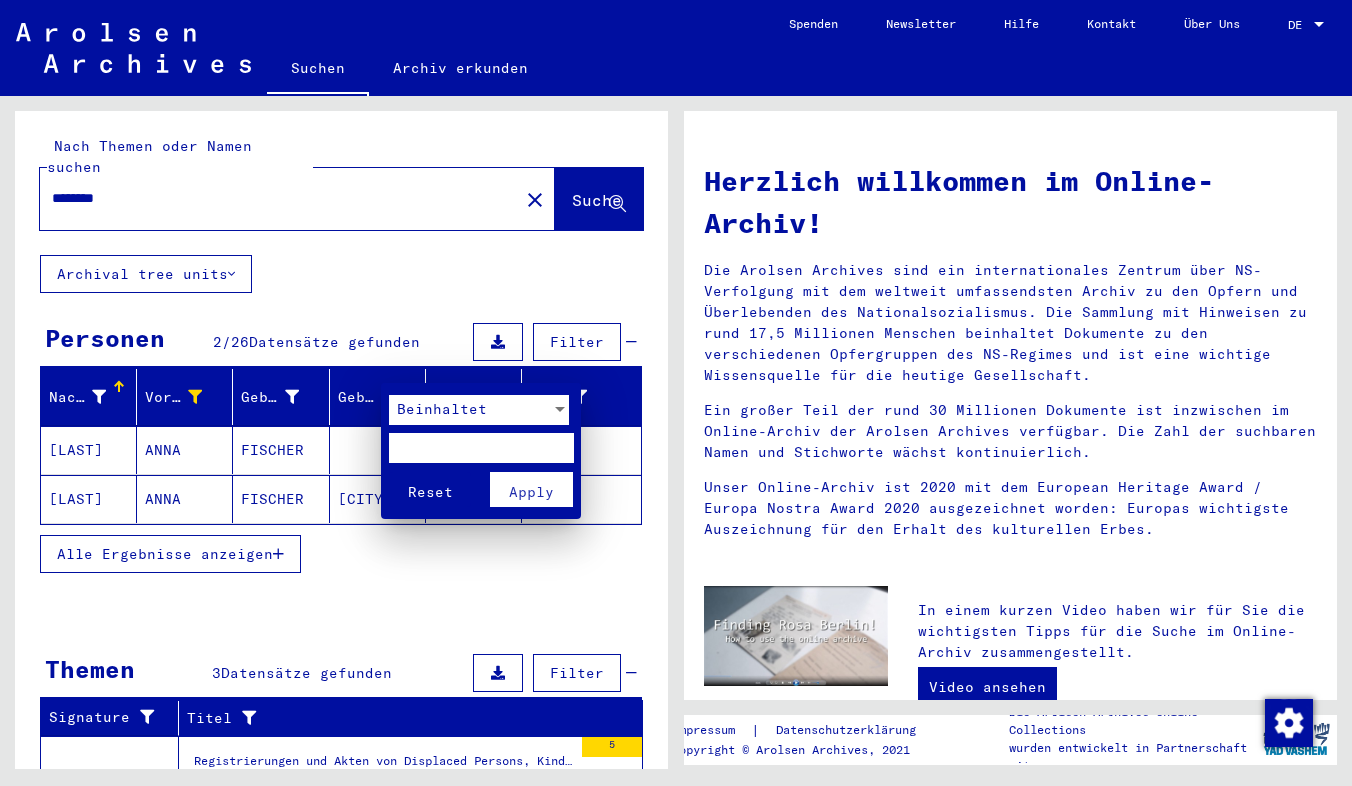 click at bounding box center [481, 448] 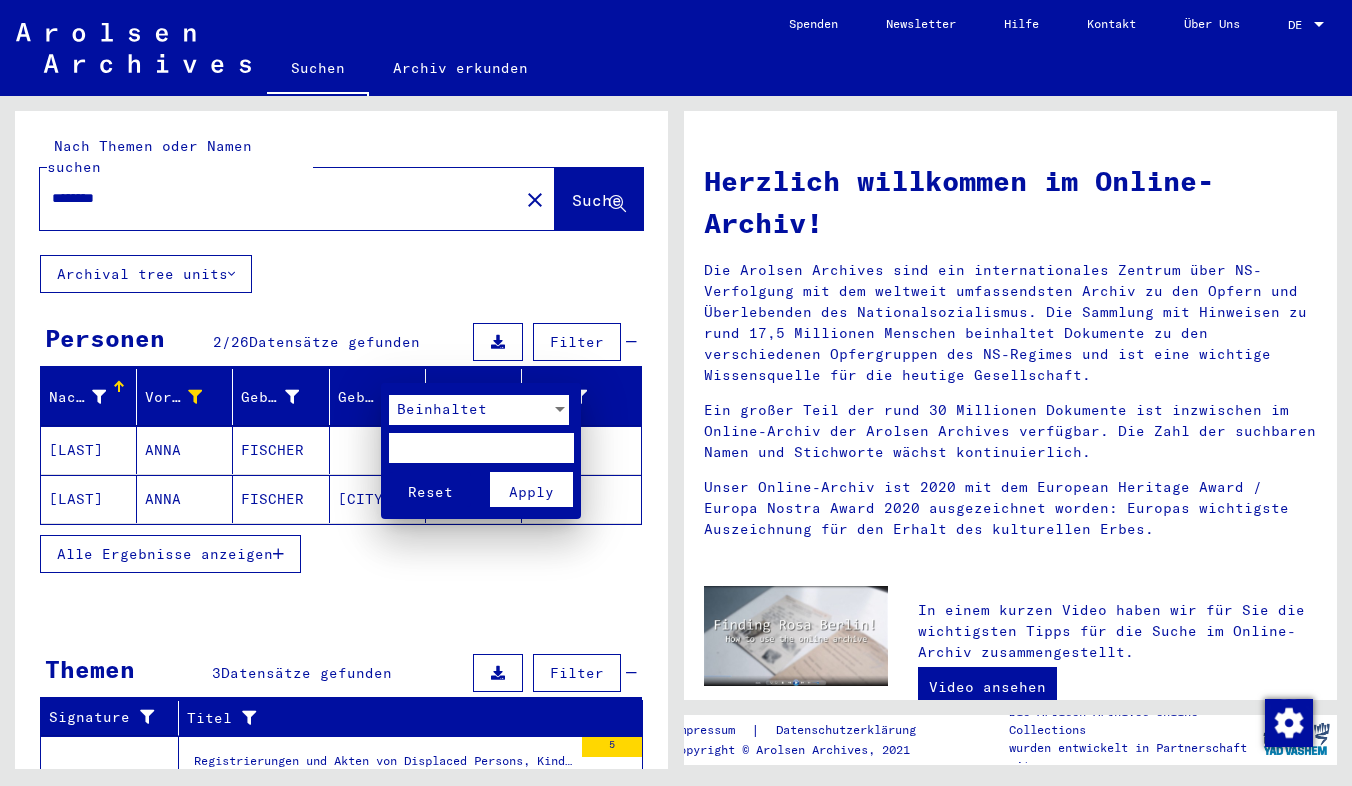 click at bounding box center [676, 393] 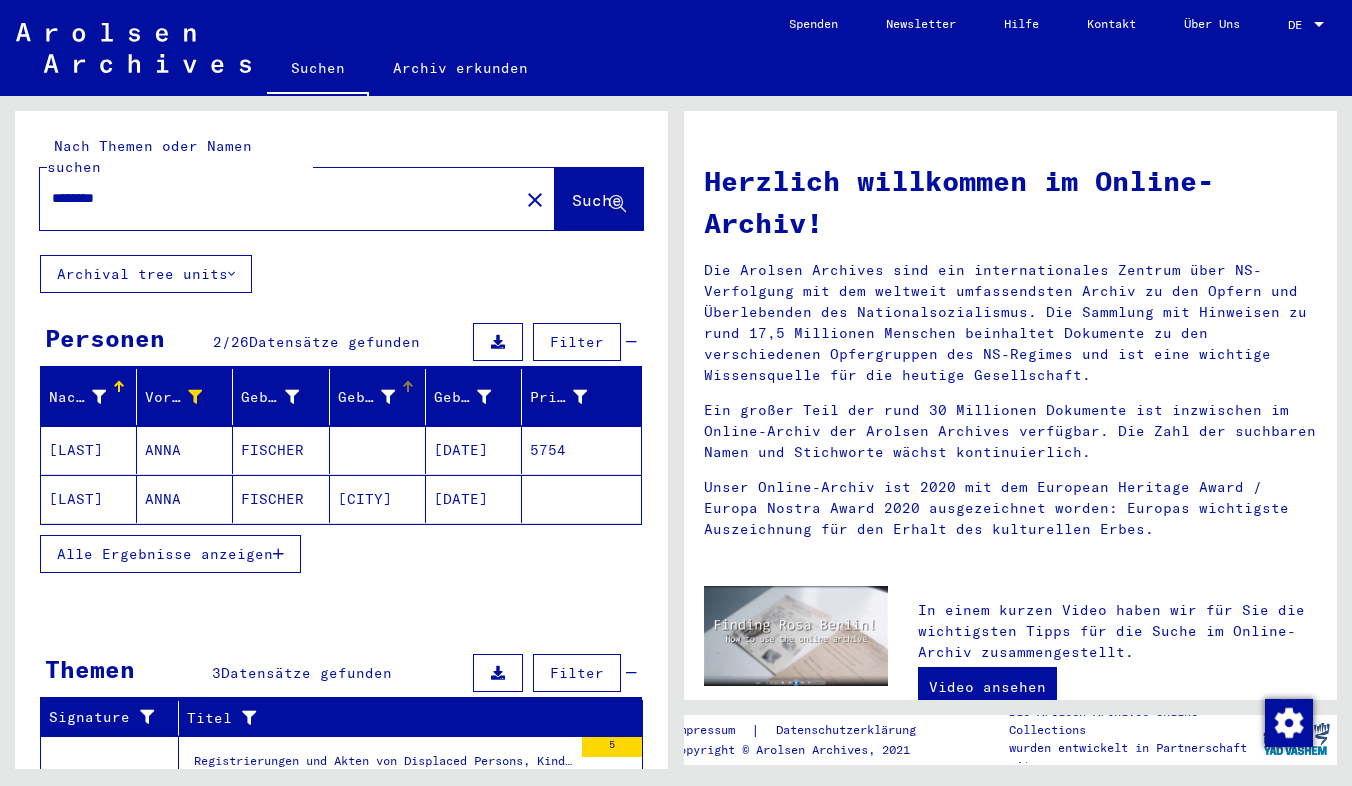 click at bounding box center (388, 397) 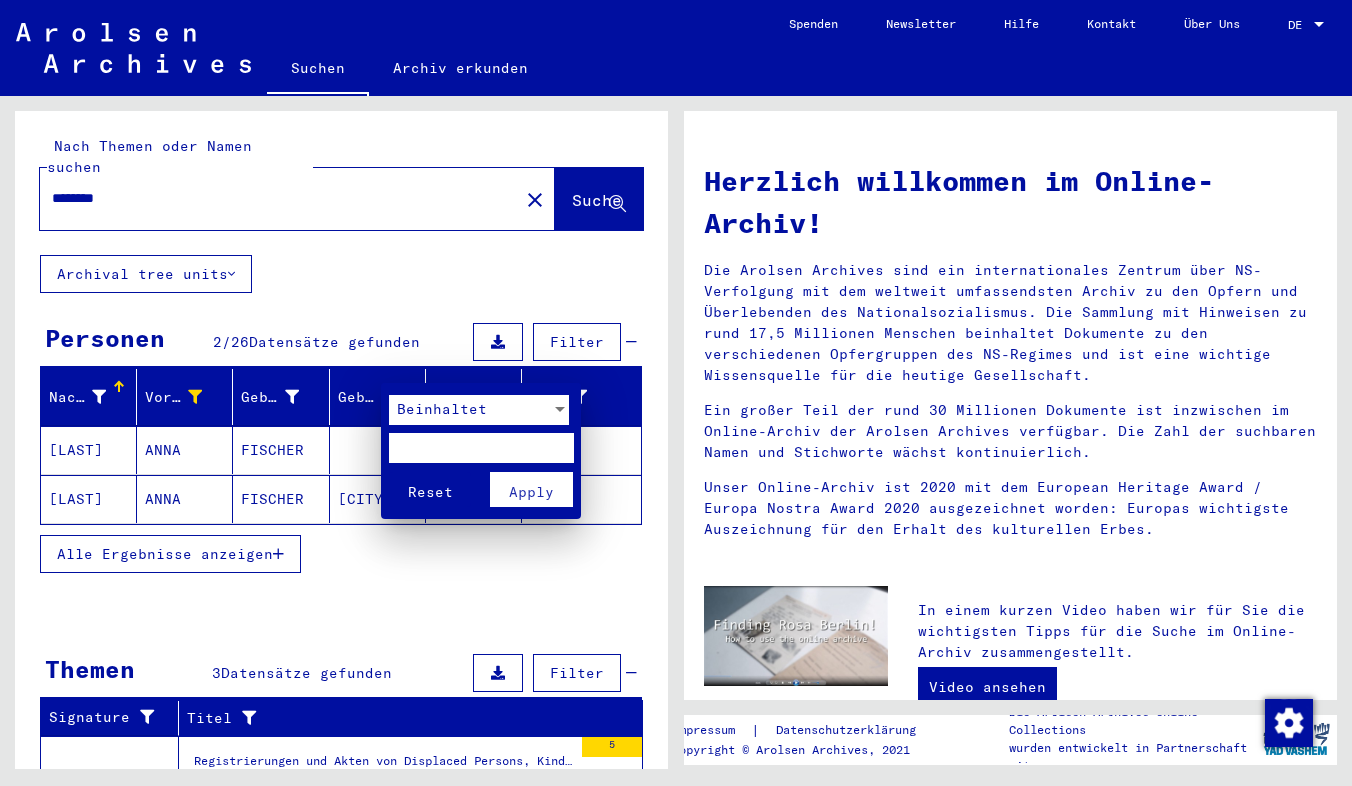 click at bounding box center (676, 393) 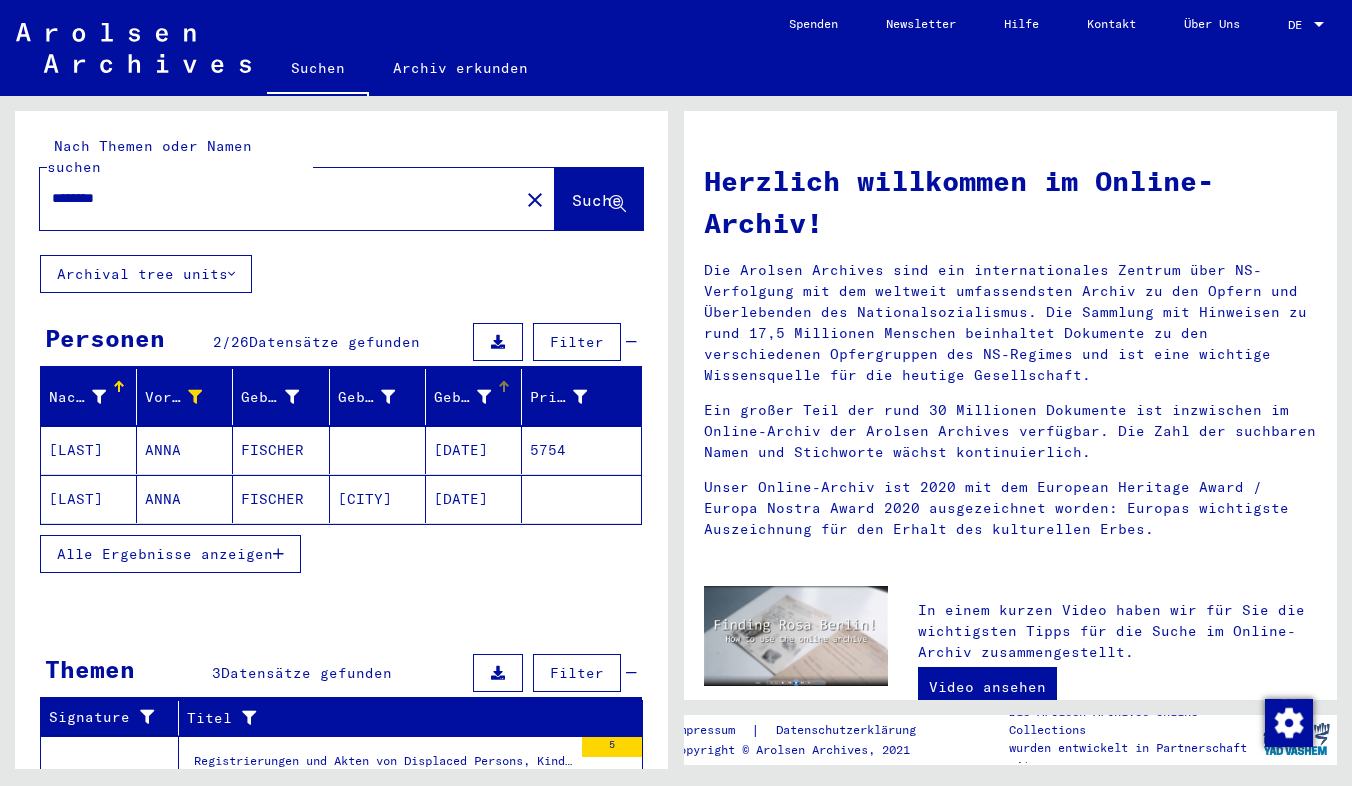 click at bounding box center [484, 397] 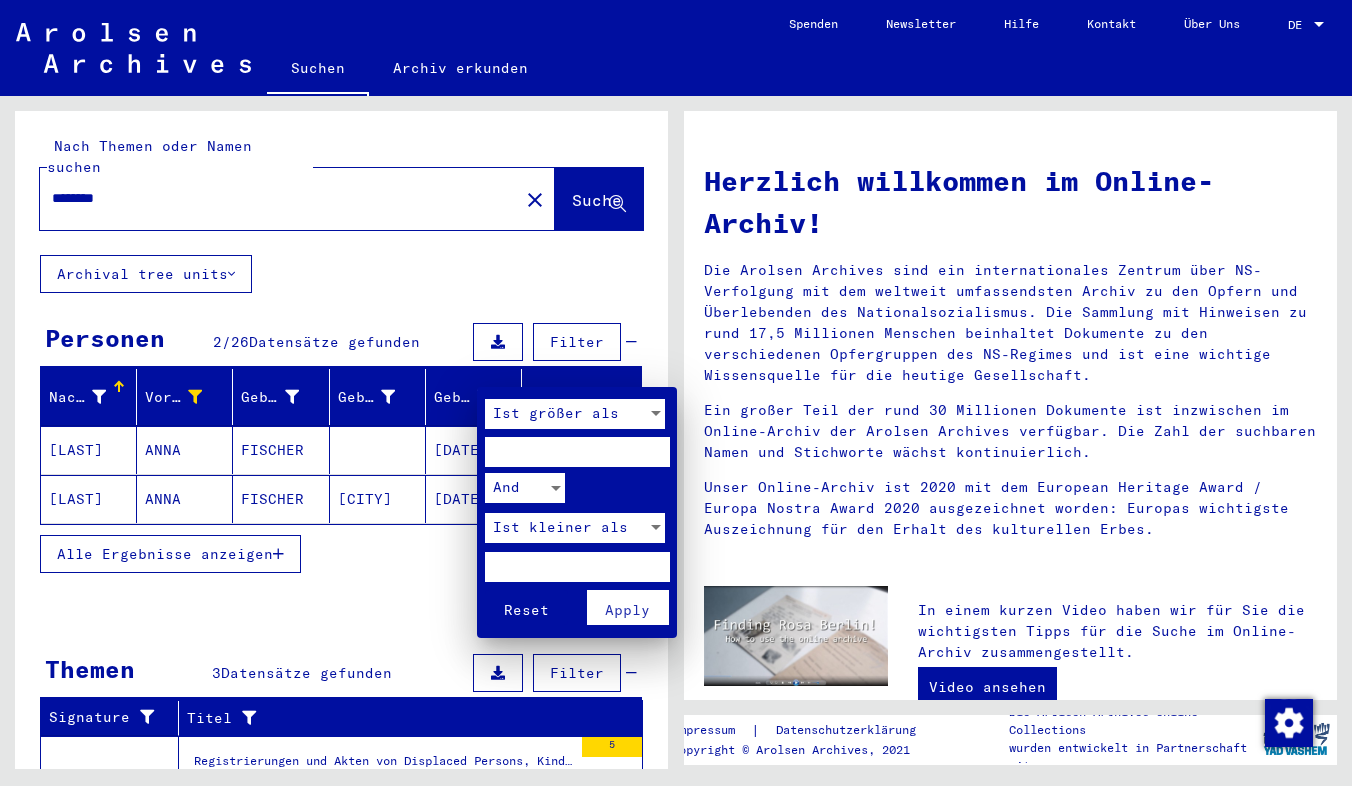 click at bounding box center (676, 393) 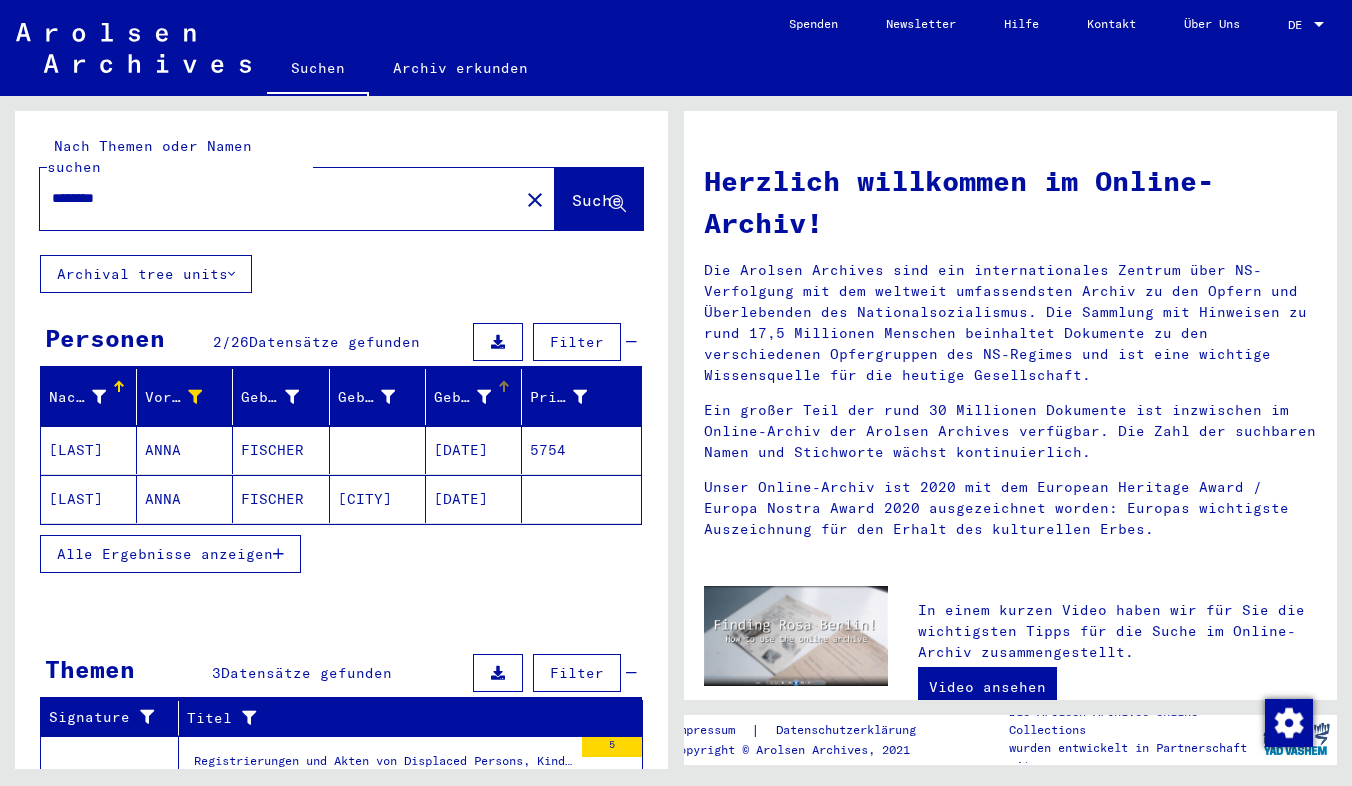 click at bounding box center [484, 397] 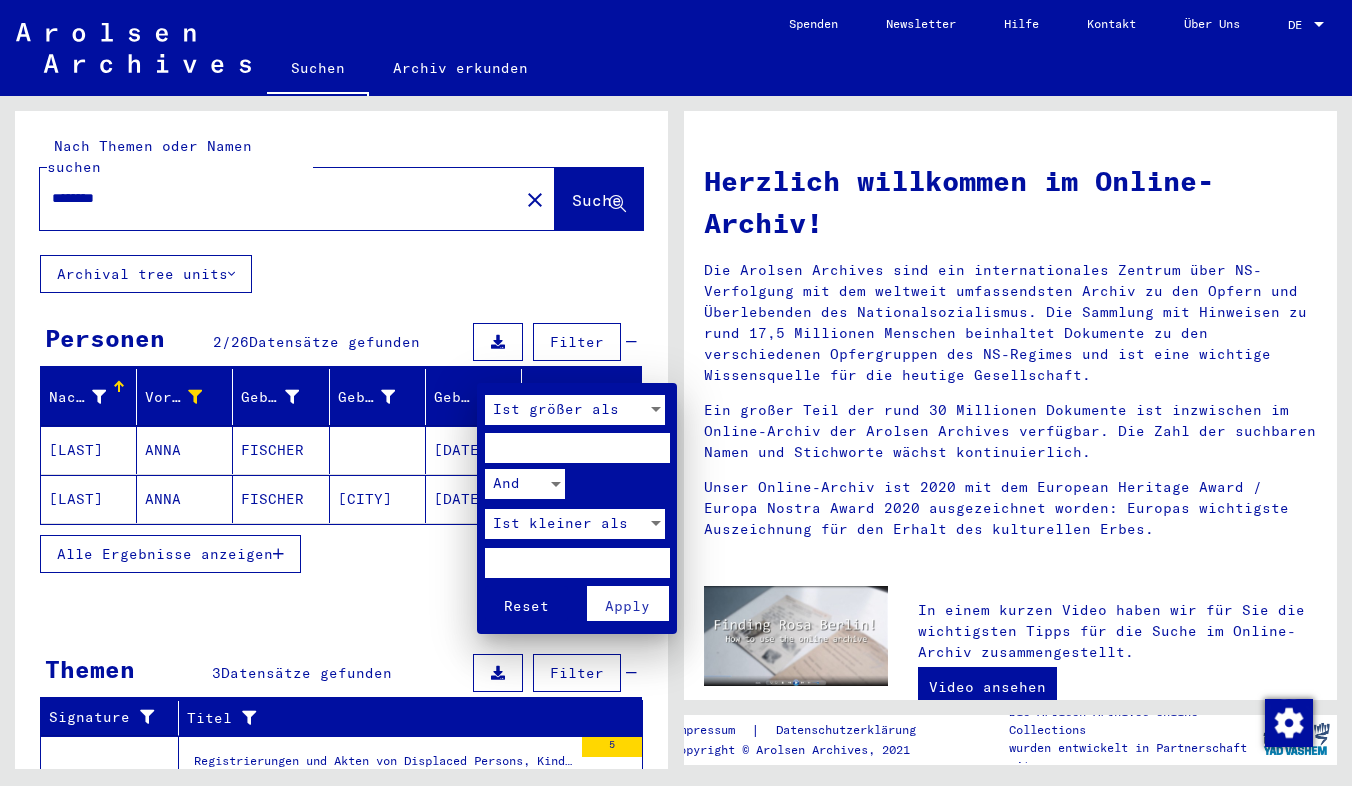 click at bounding box center [676, 393] 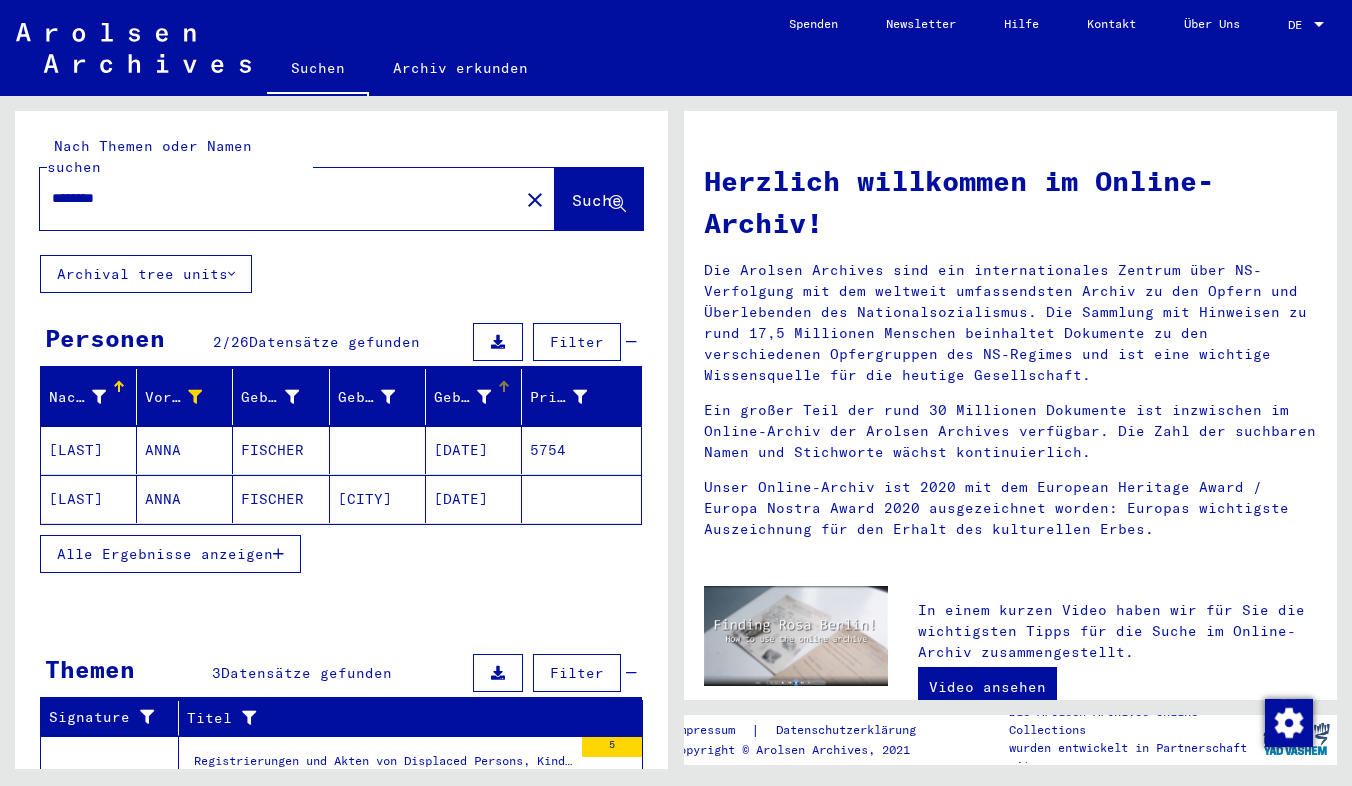 click at bounding box center (484, 397) 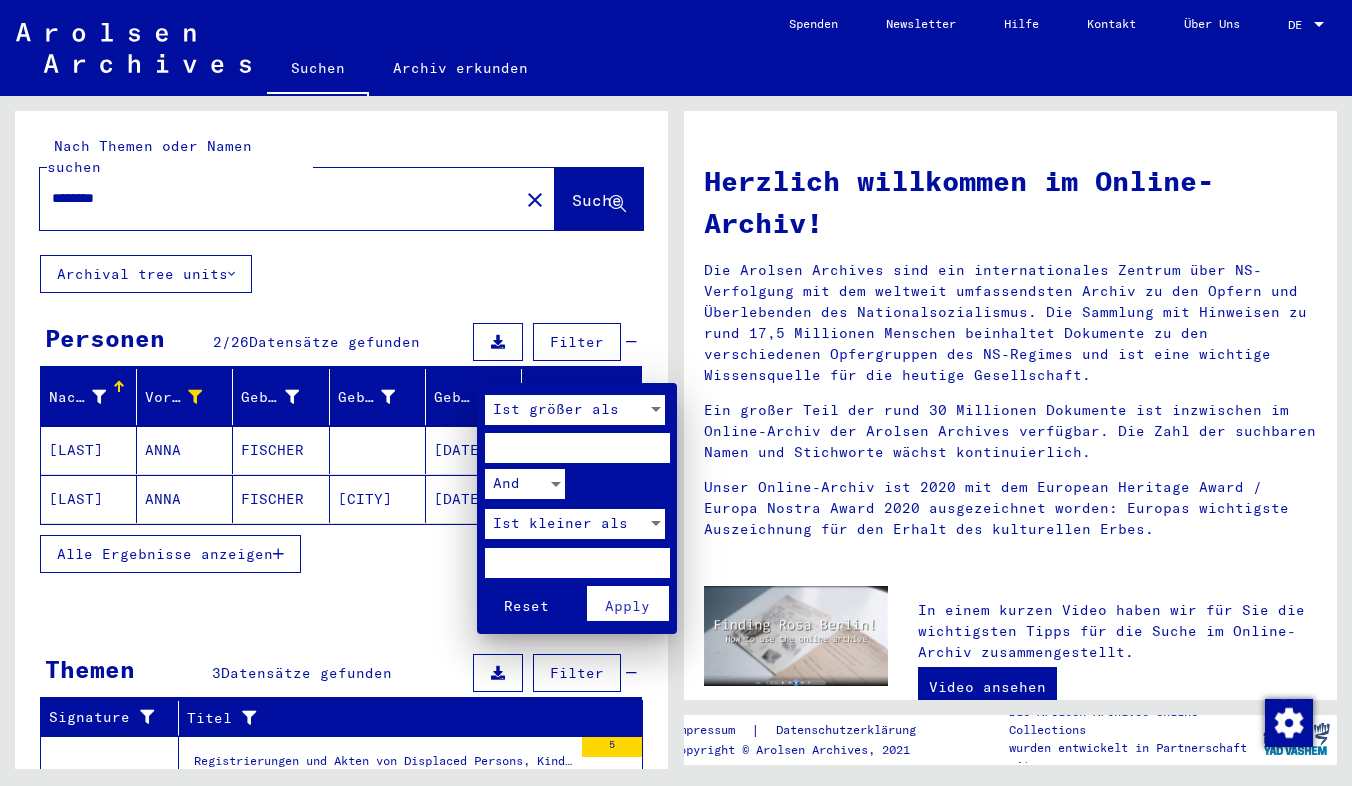 click at bounding box center [577, 448] 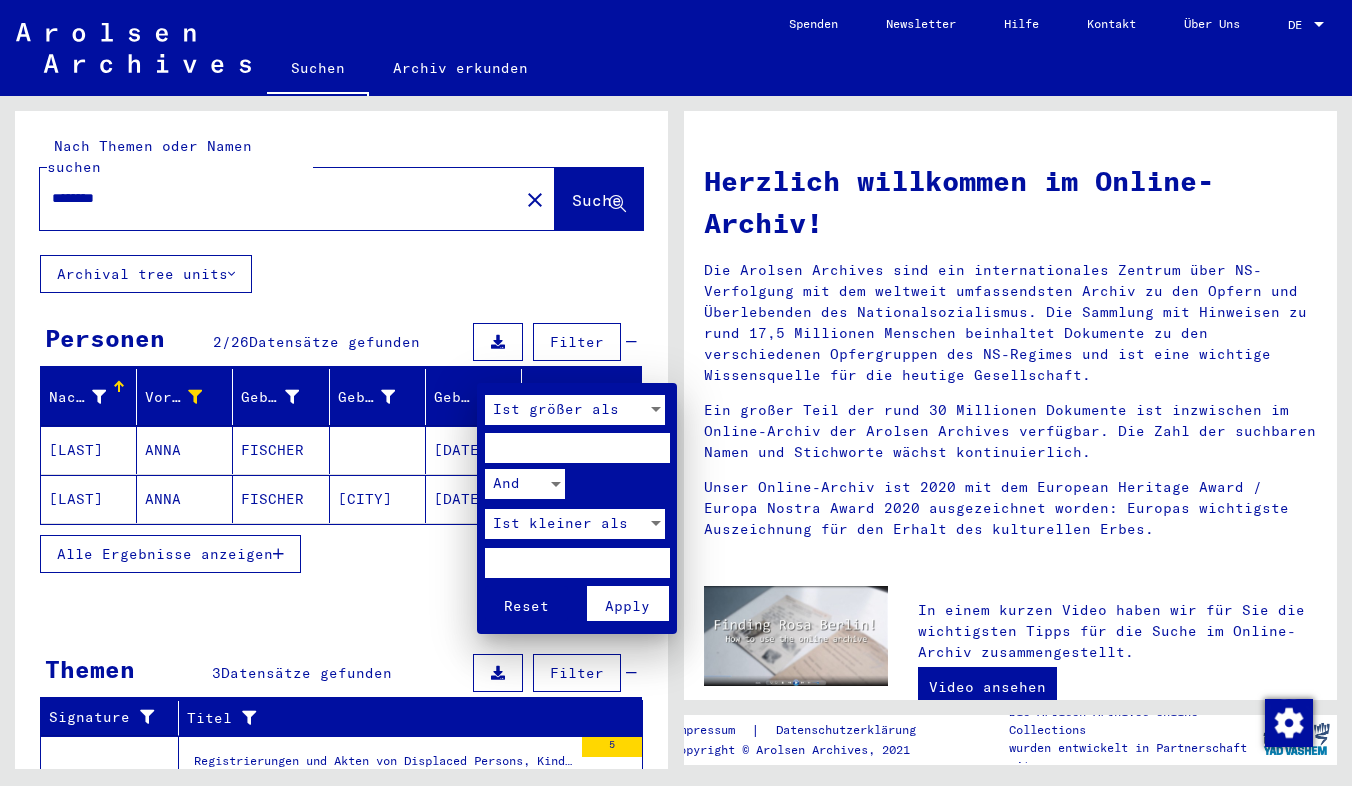 click on "Apply" at bounding box center (627, 606) 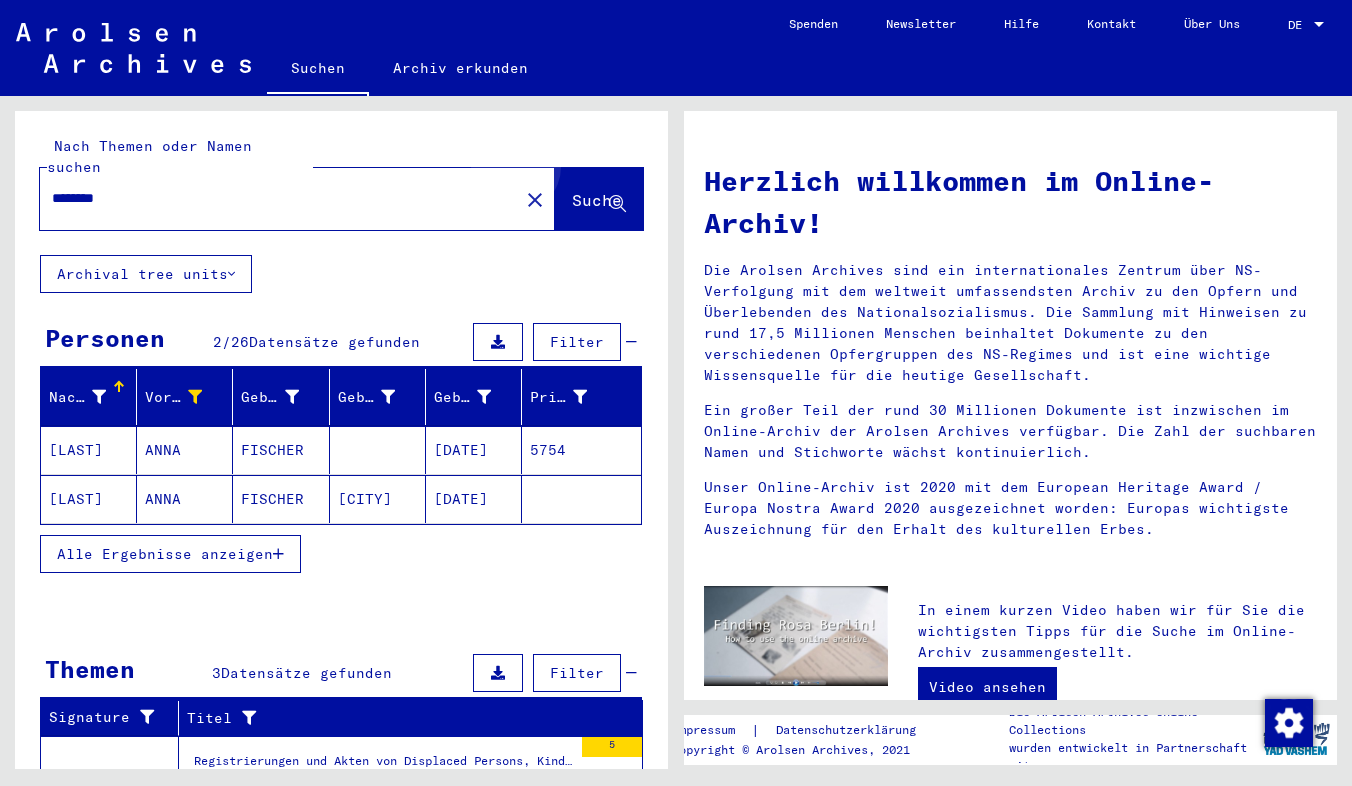 click on "Suche" 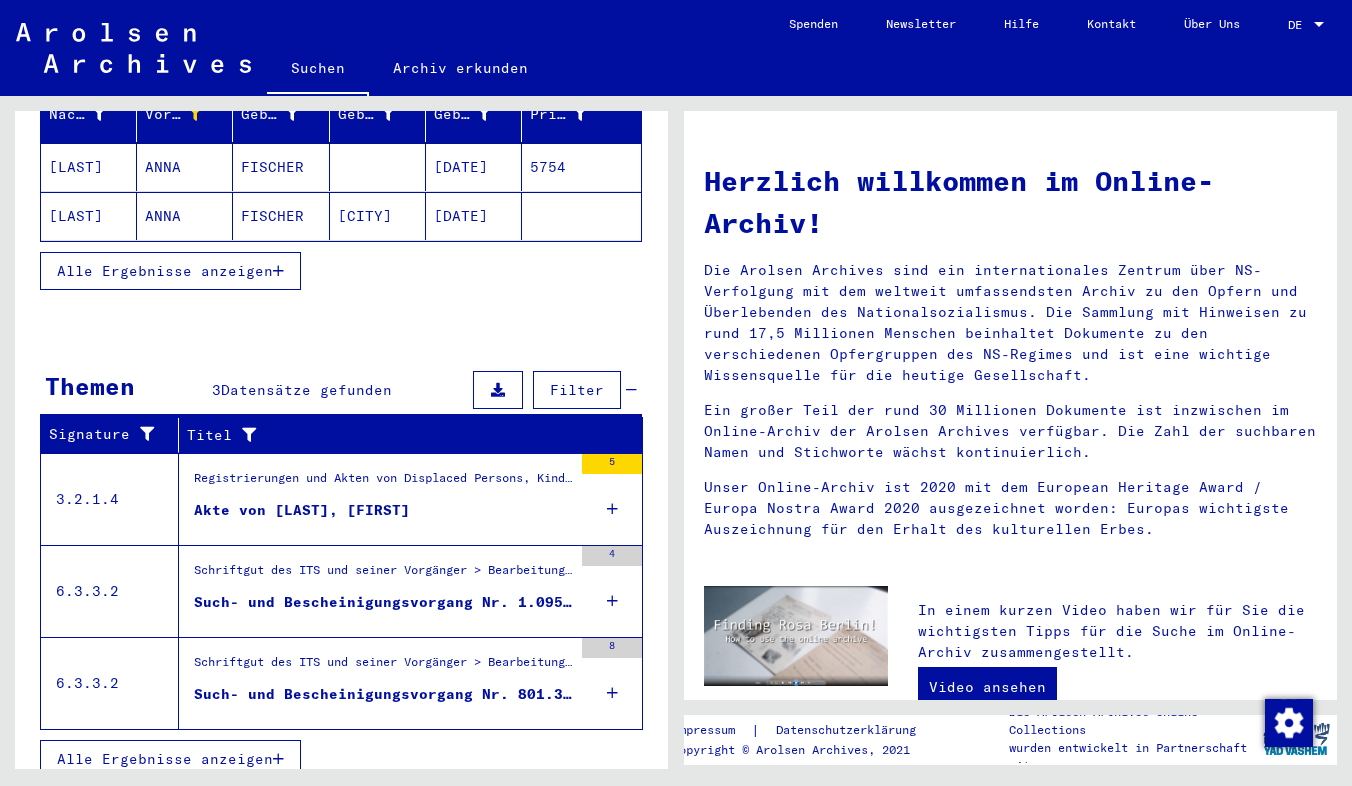 scroll, scrollTop: 282, scrollLeft: 0, axis: vertical 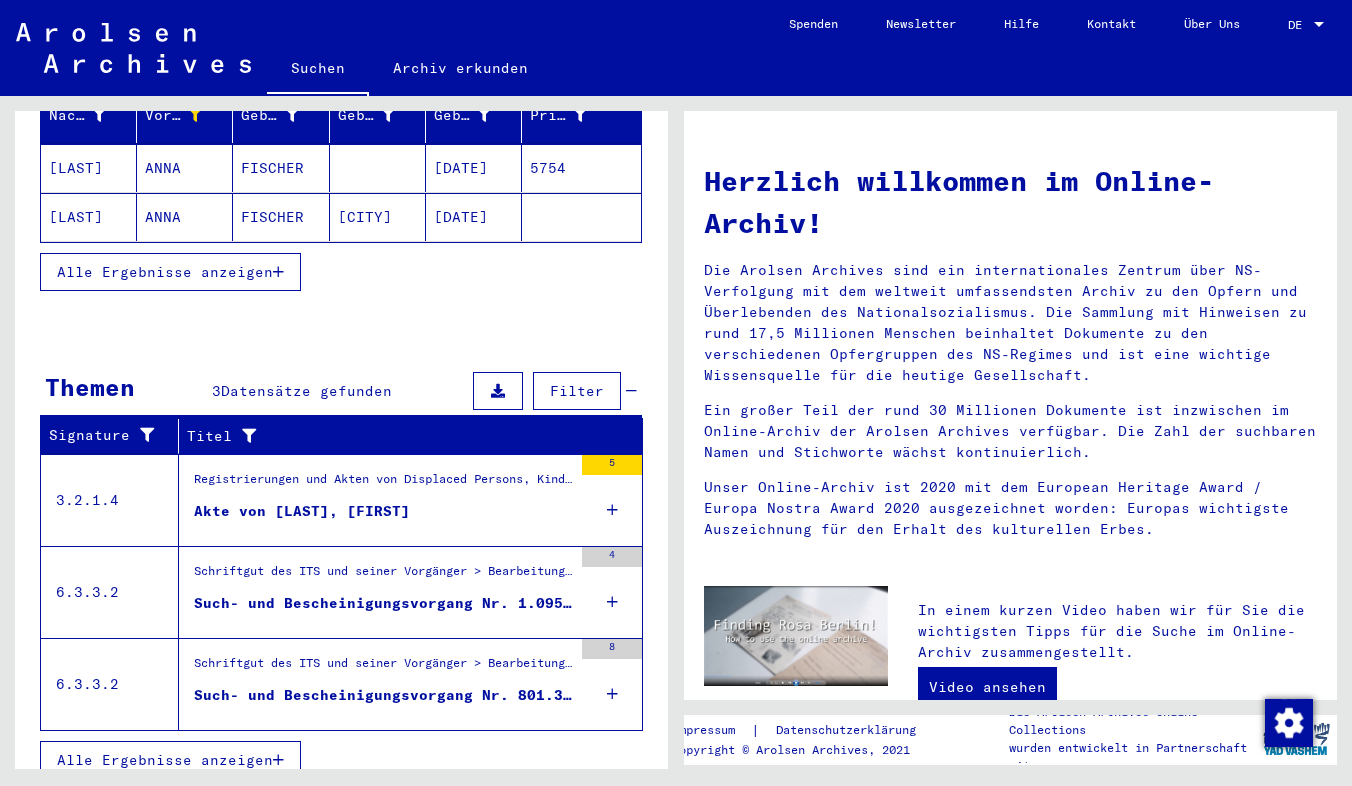 click at bounding box center (278, 760) 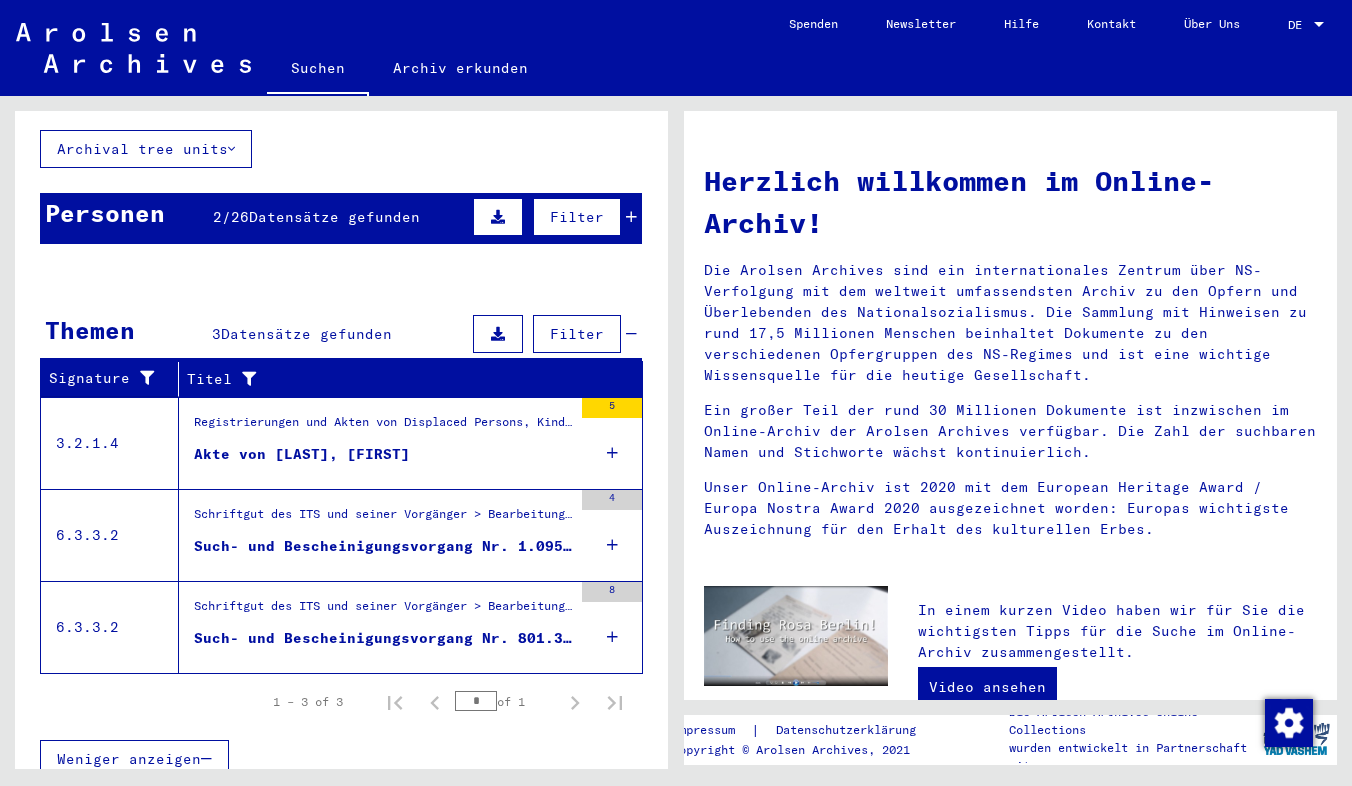 scroll, scrollTop: 124, scrollLeft: 0, axis: vertical 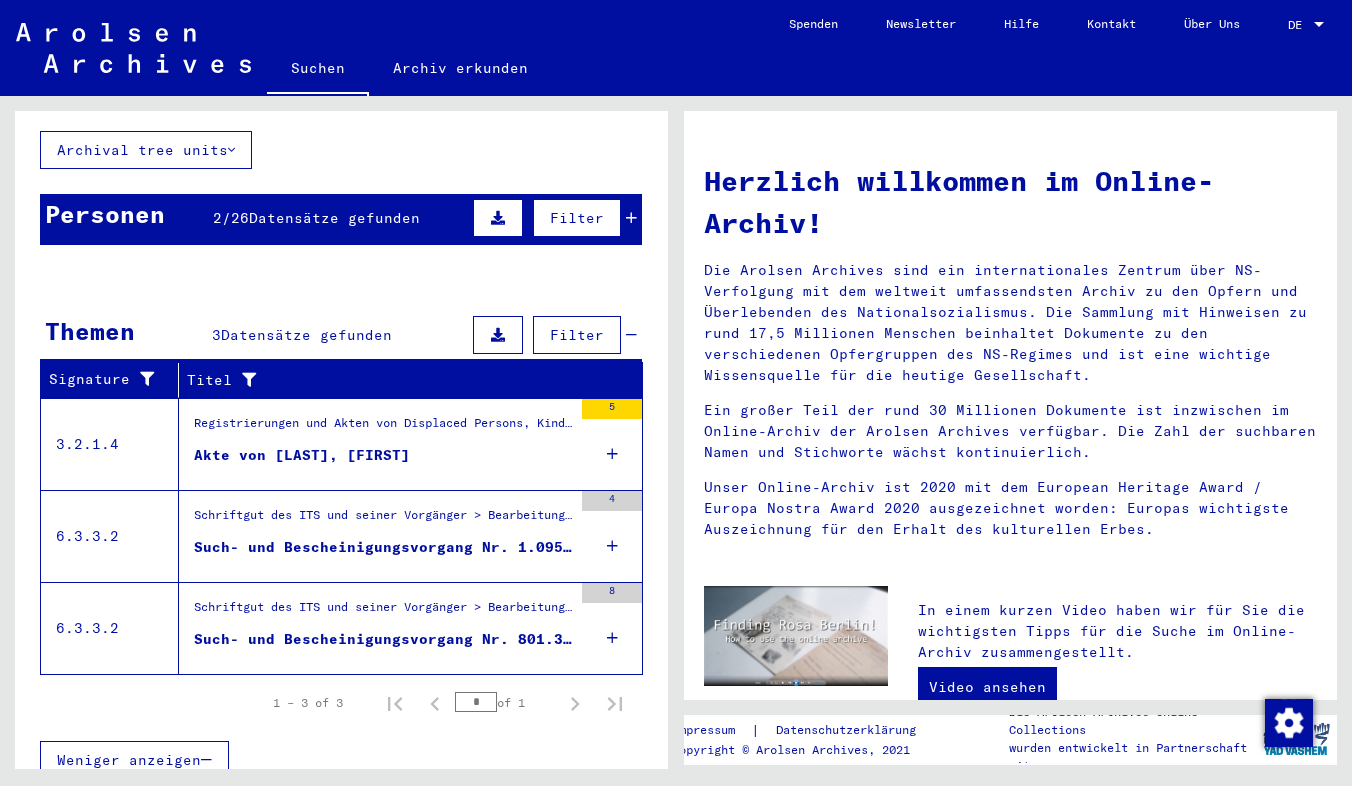 click on "Datensätze gefunden" at bounding box center [334, 218] 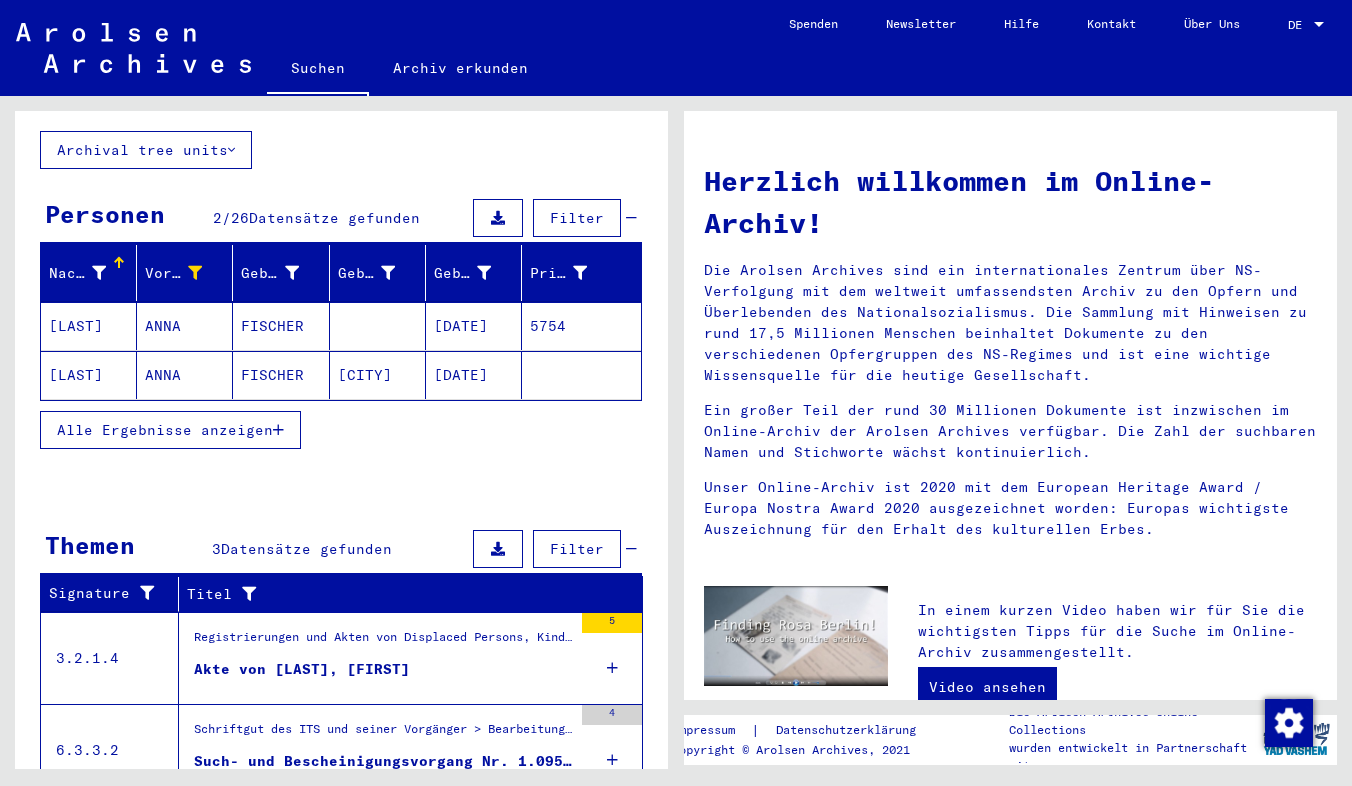 click on "ANNA" at bounding box center (185, 375) 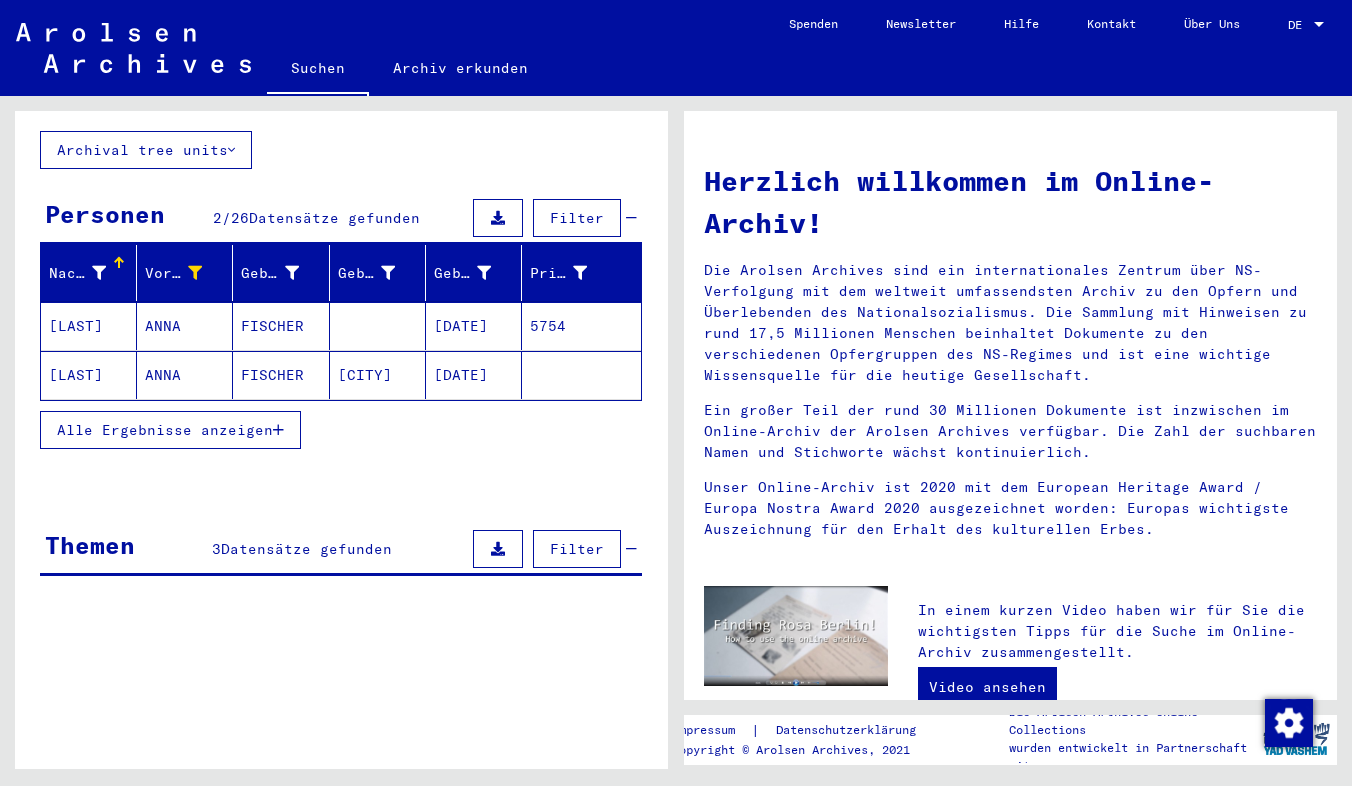 click on "ANNA" at bounding box center [185, 375] 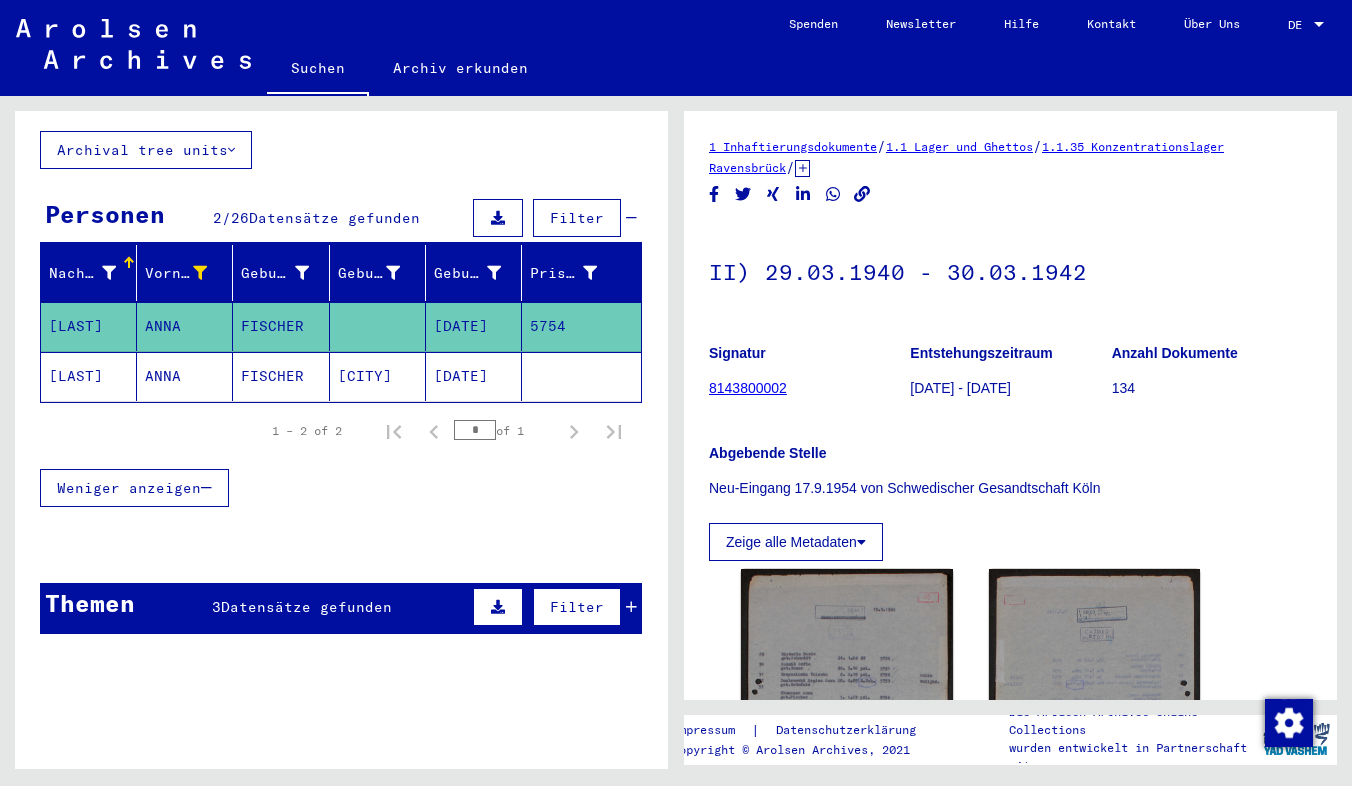 scroll, scrollTop: 0, scrollLeft: 0, axis: both 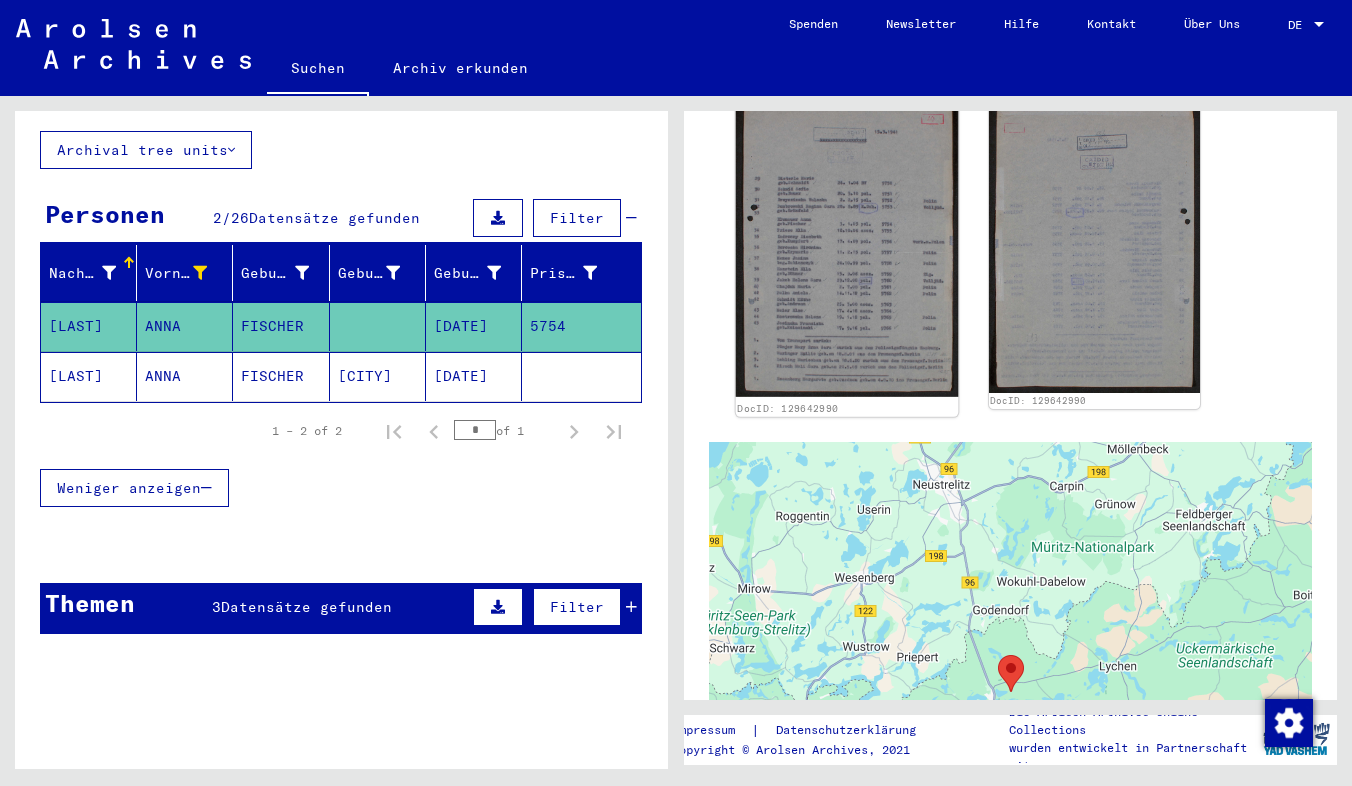 click 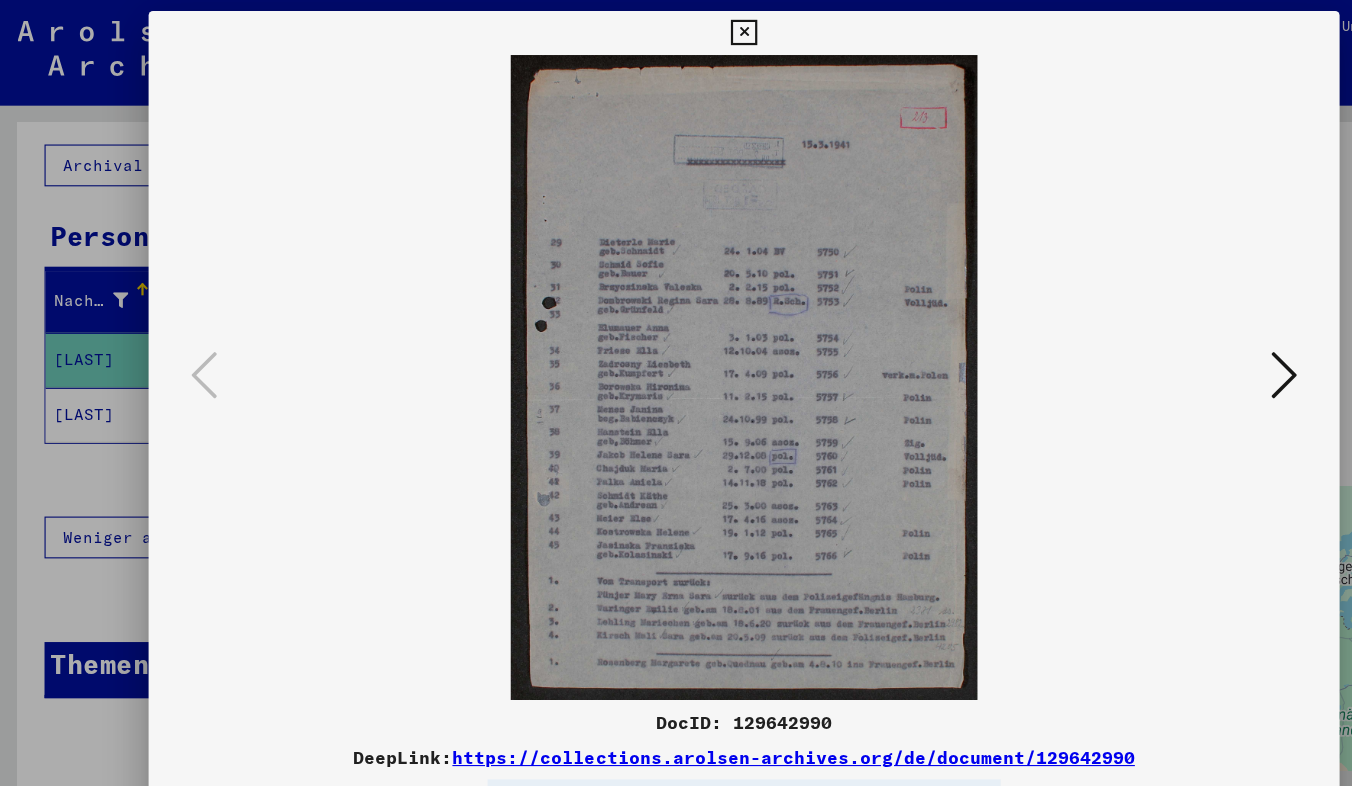 click at bounding box center [1167, 341] 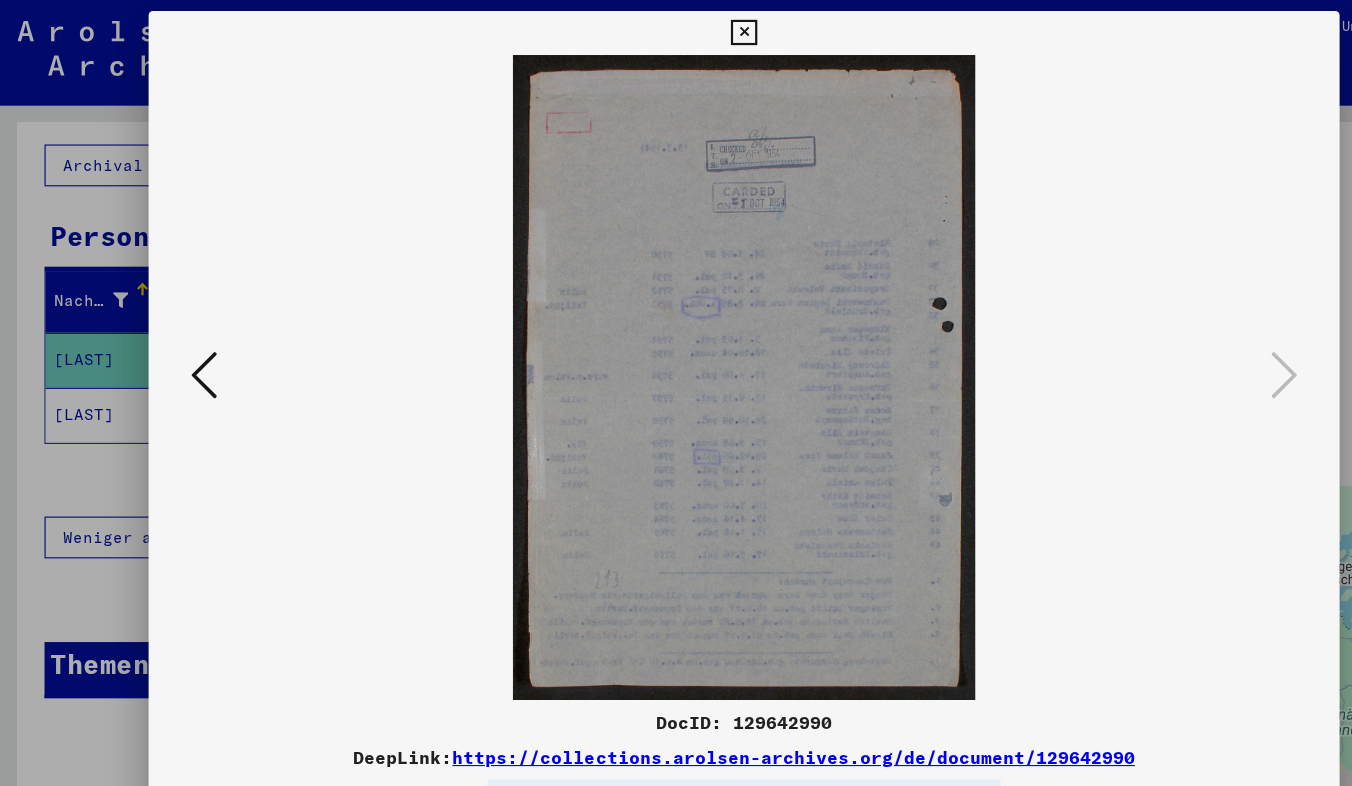 click at bounding box center (675, 30) 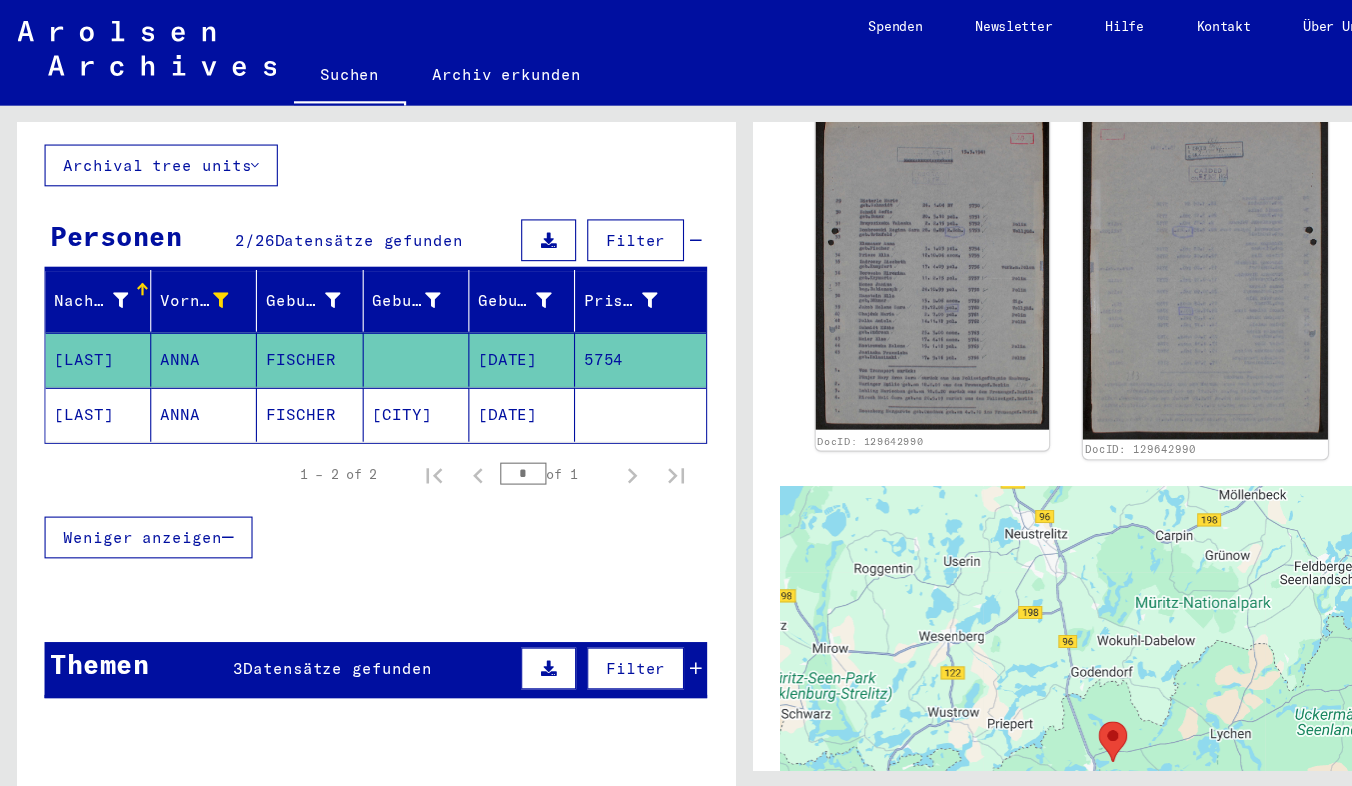 click 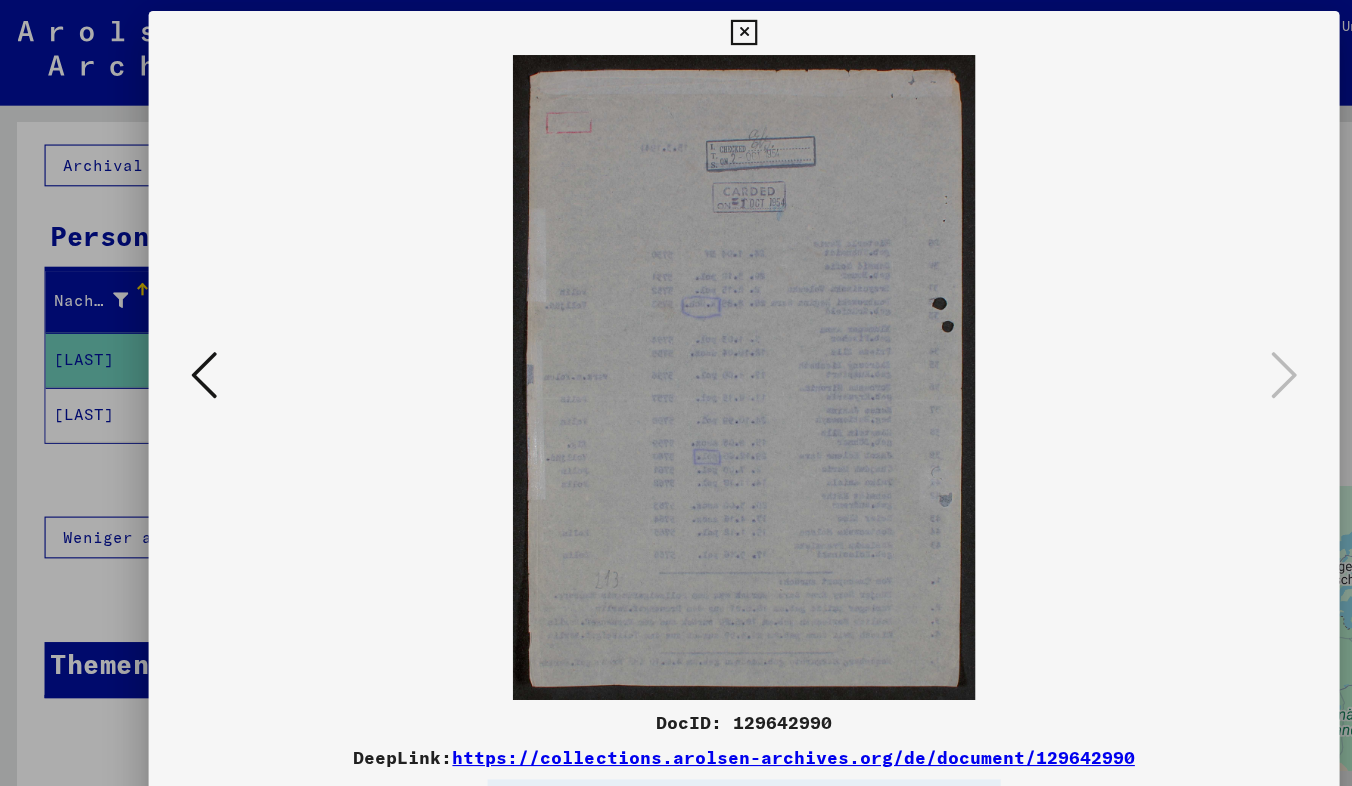 click at bounding box center [675, 30] 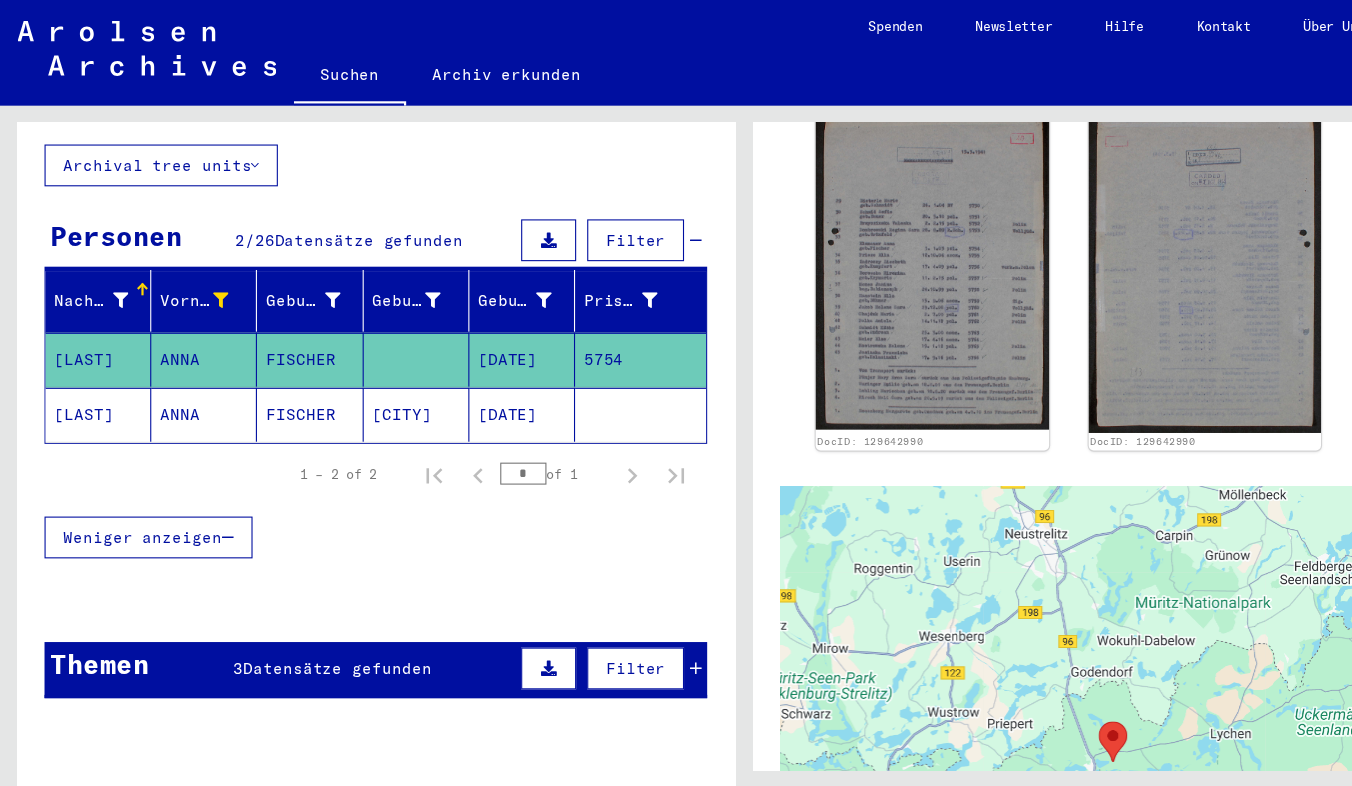 click on "[CITY]" 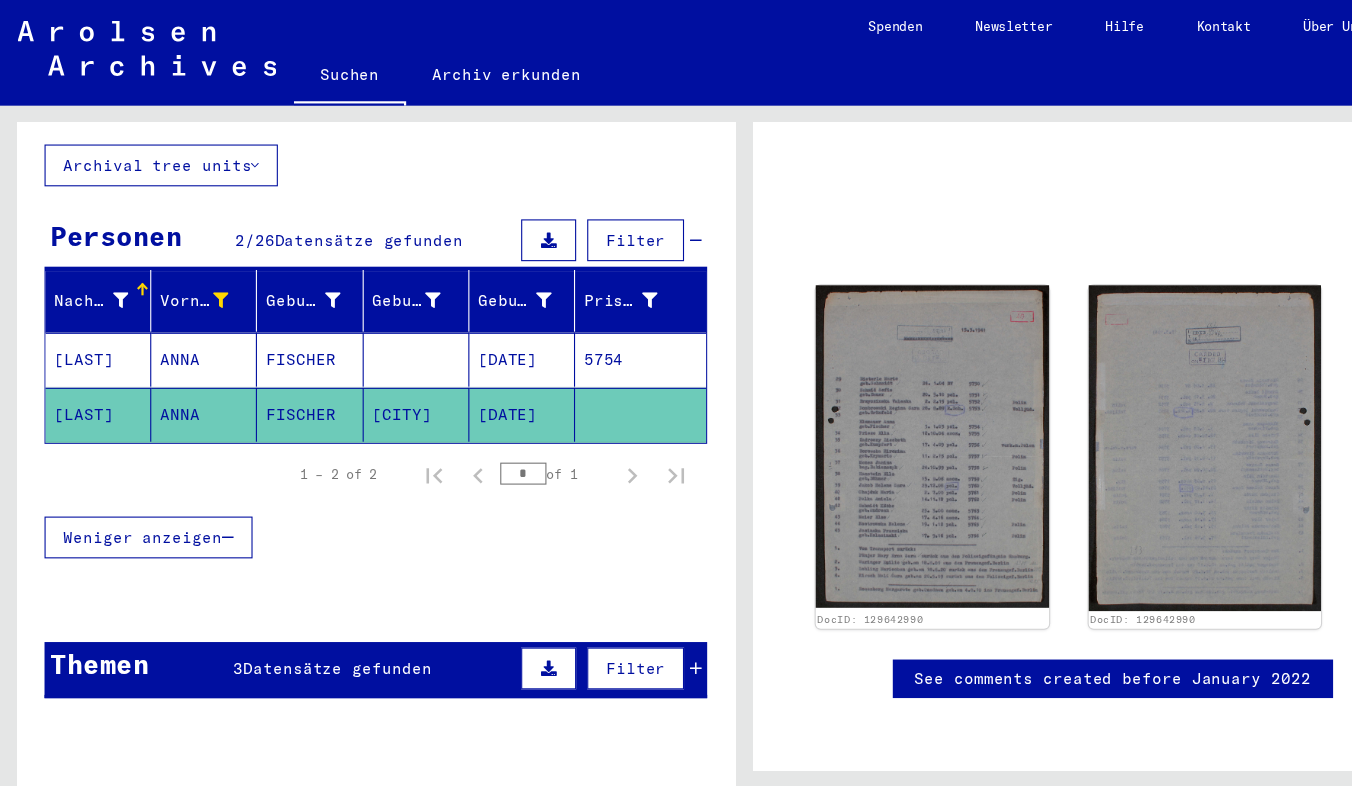 click on "[CITY]" 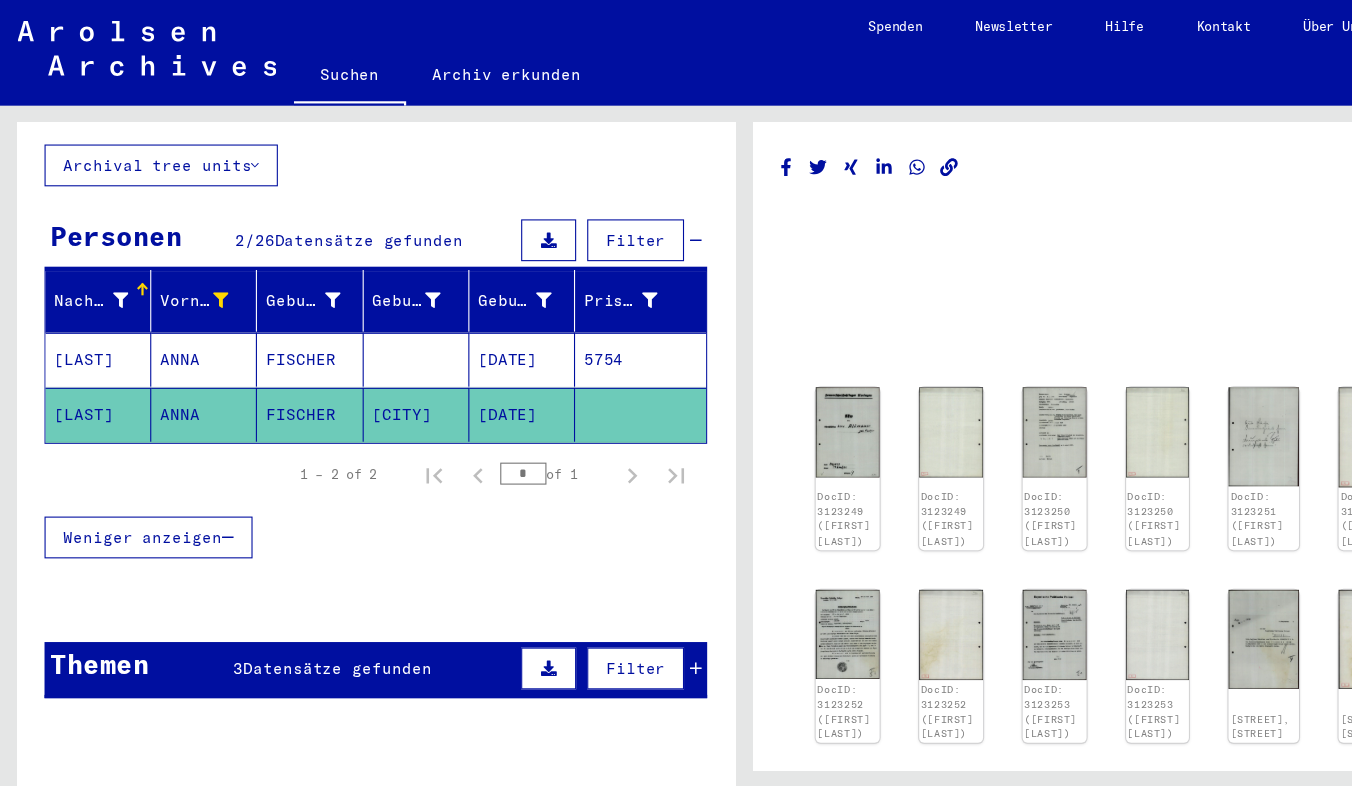scroll, scrollTop: 0, scrollLeft: 0, axis: both 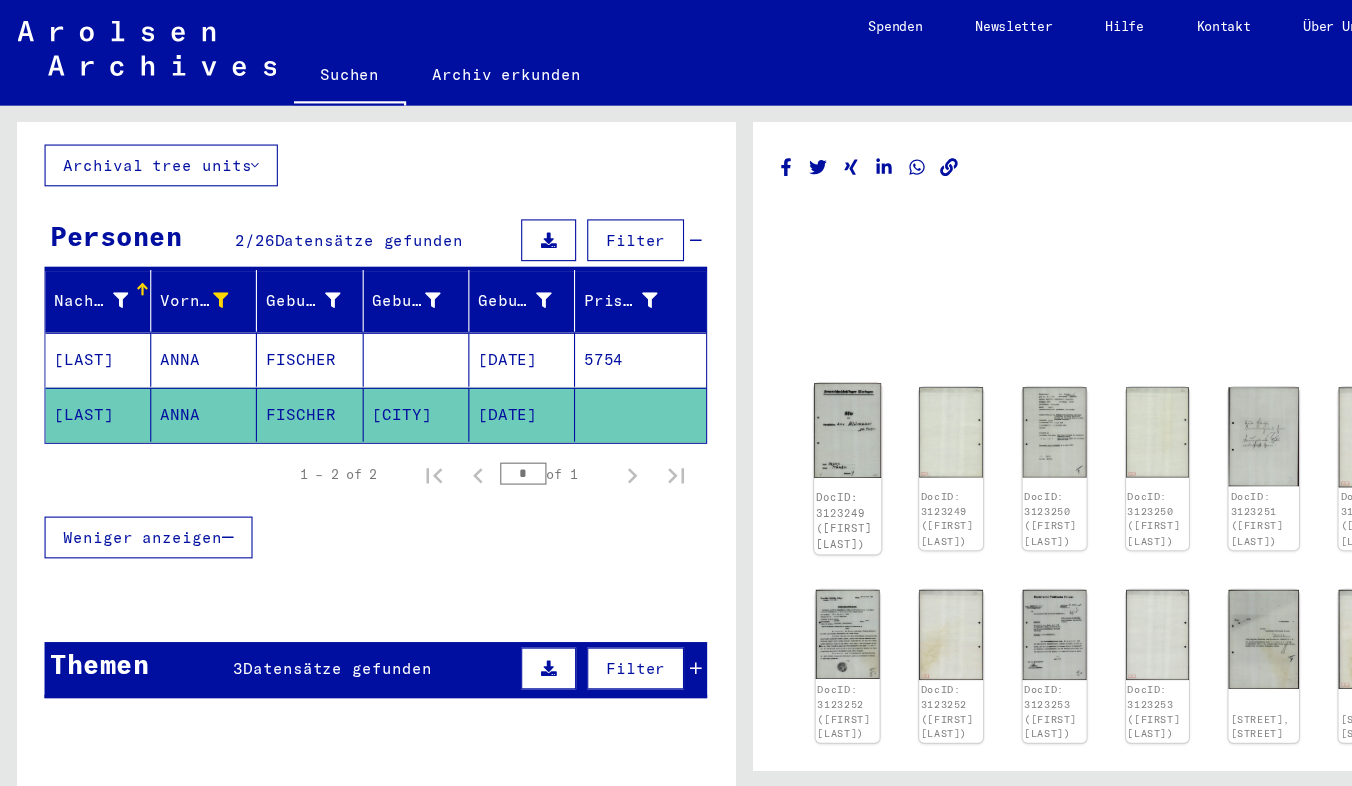 click 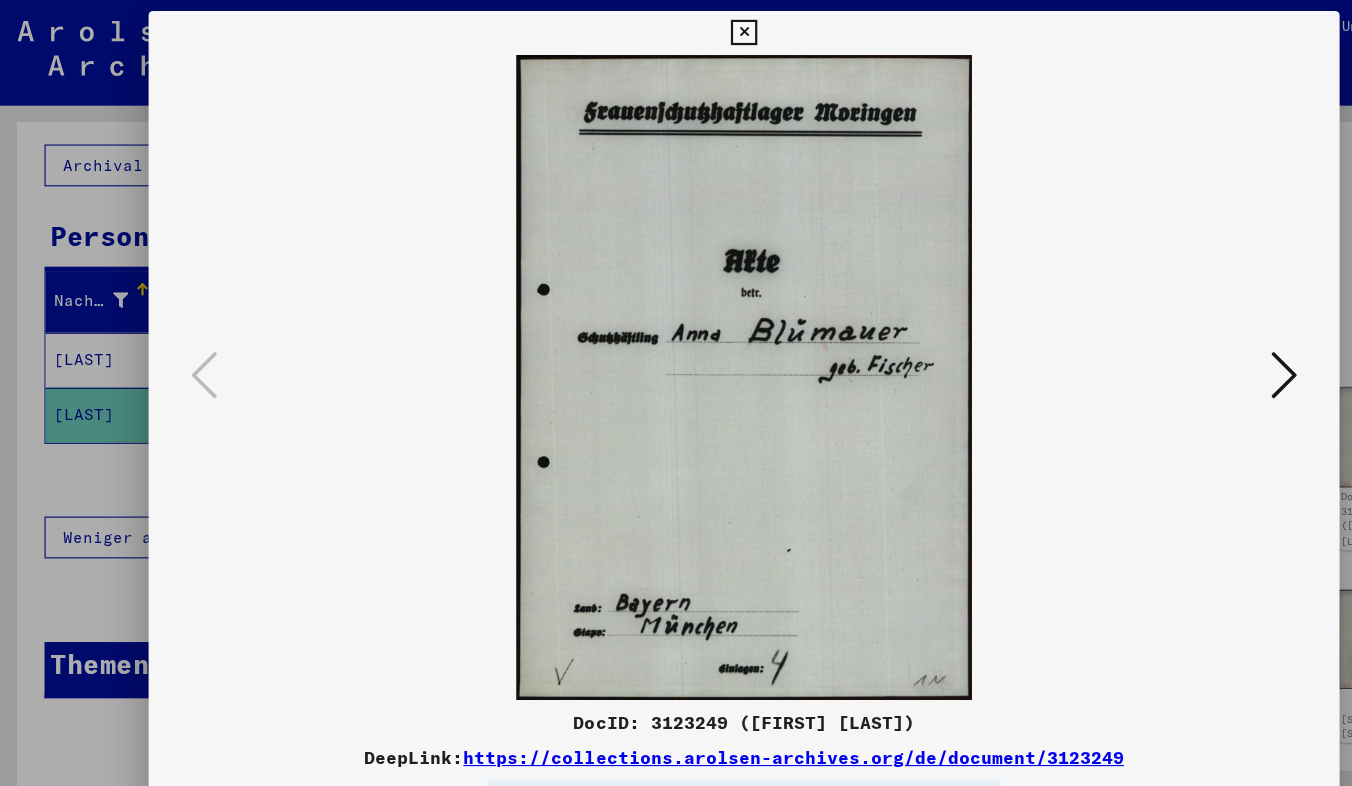 click at bounding box center [676, 343] 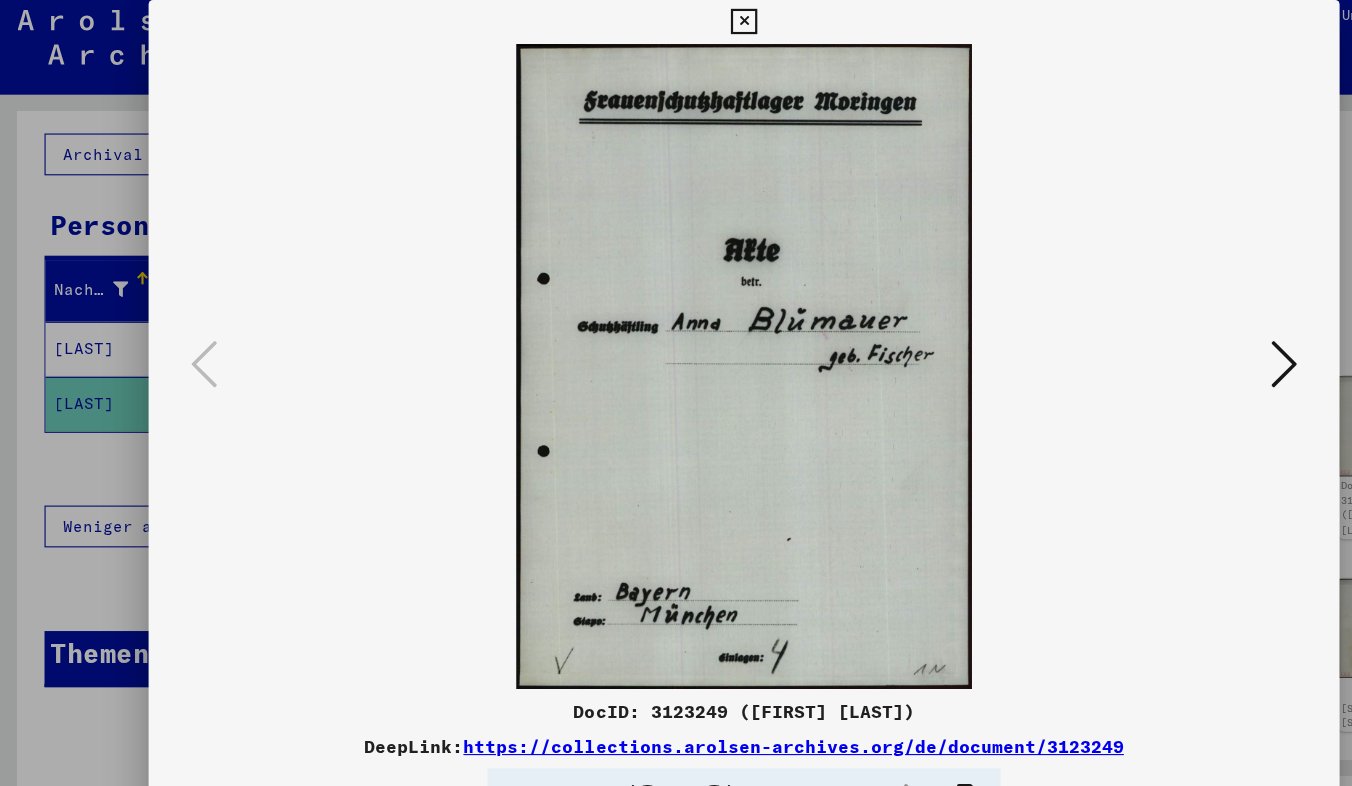 click at bounding box center (1167, 341) 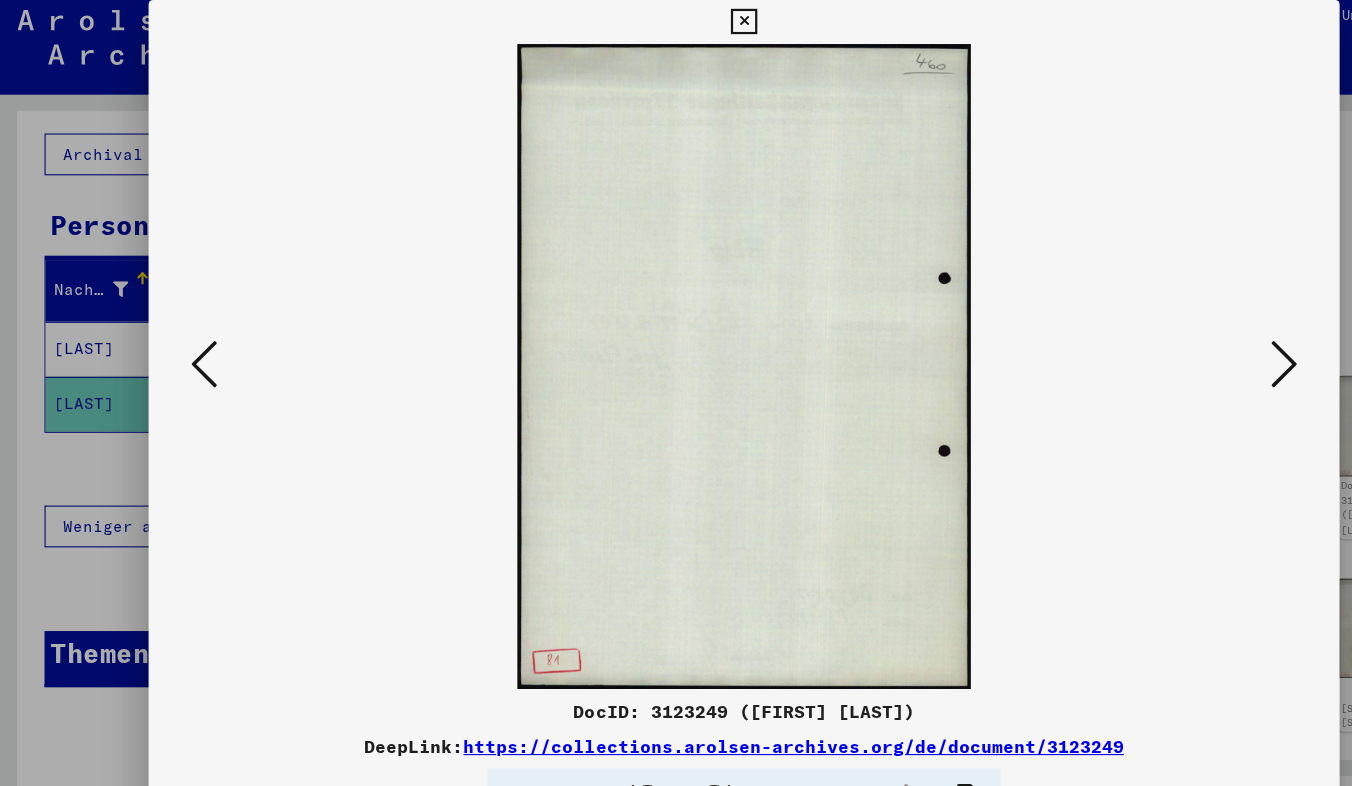 click at bounding box center (1167, 341) 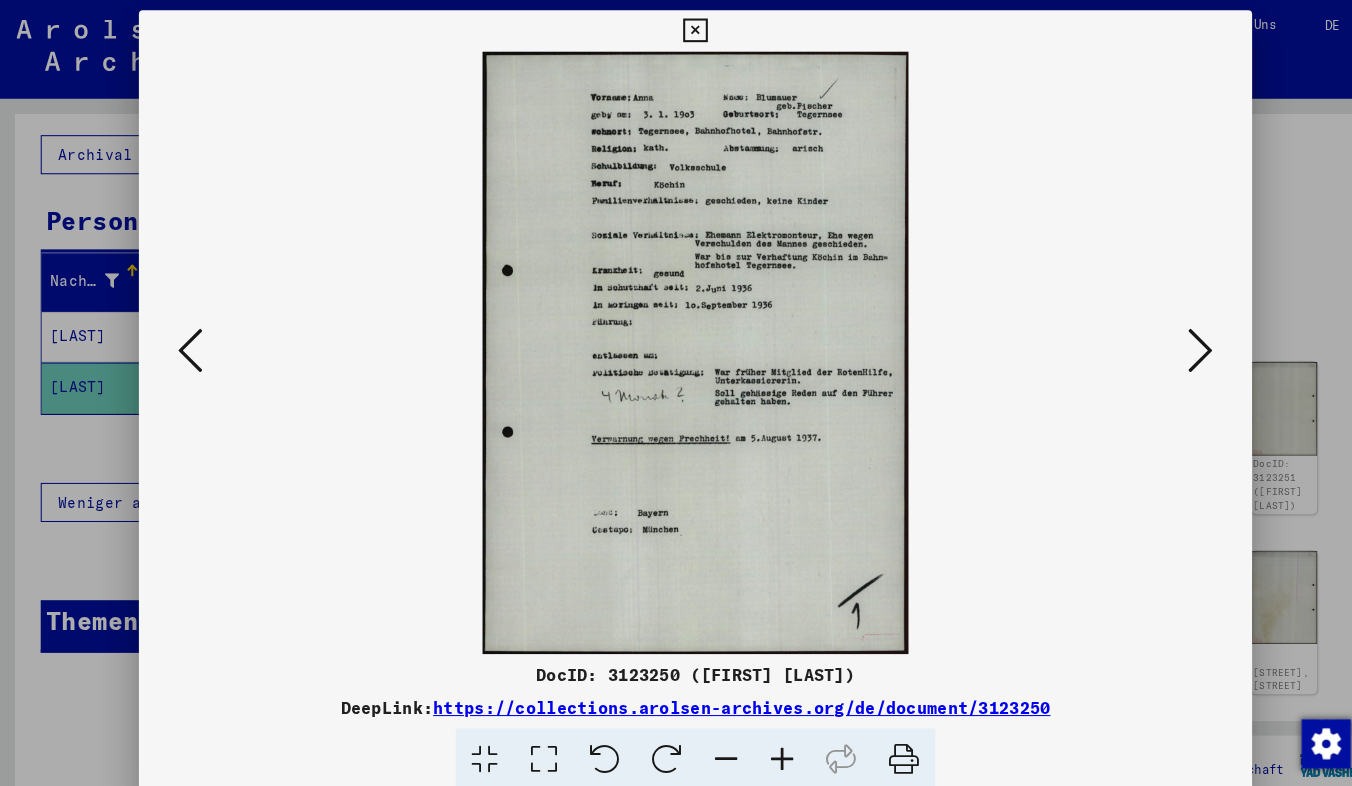 click at bounding box center (1167, 341) 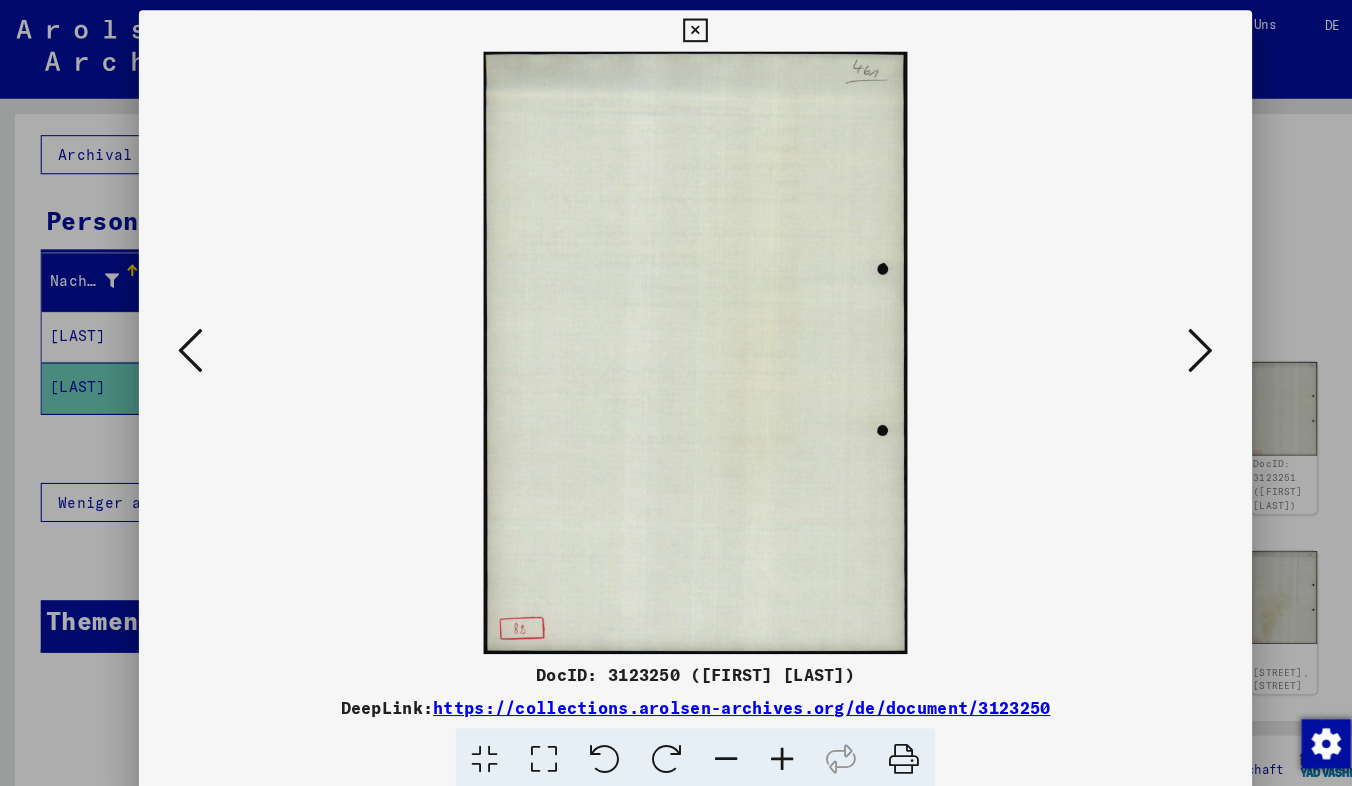 click at bounding box center (1167, 341) 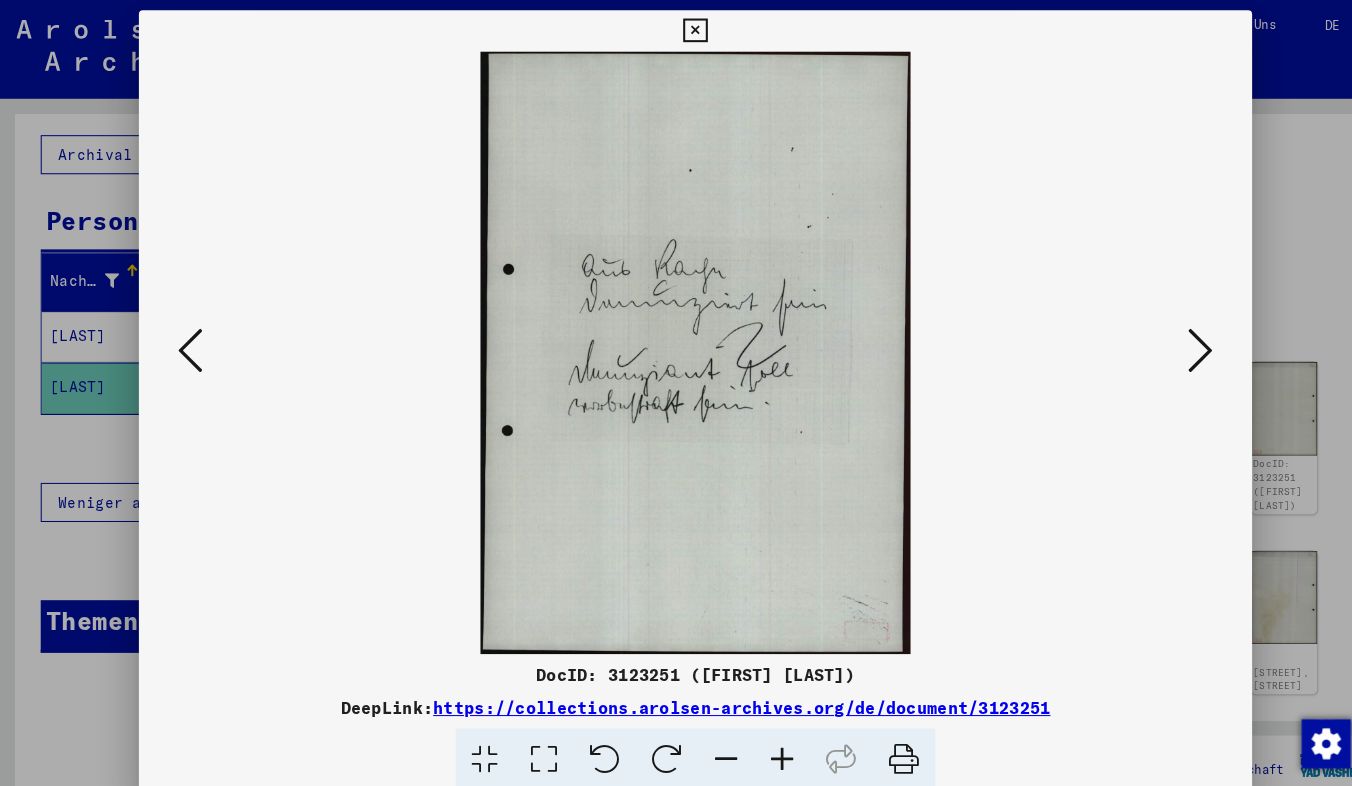 click at bounding box center [1167, 341] 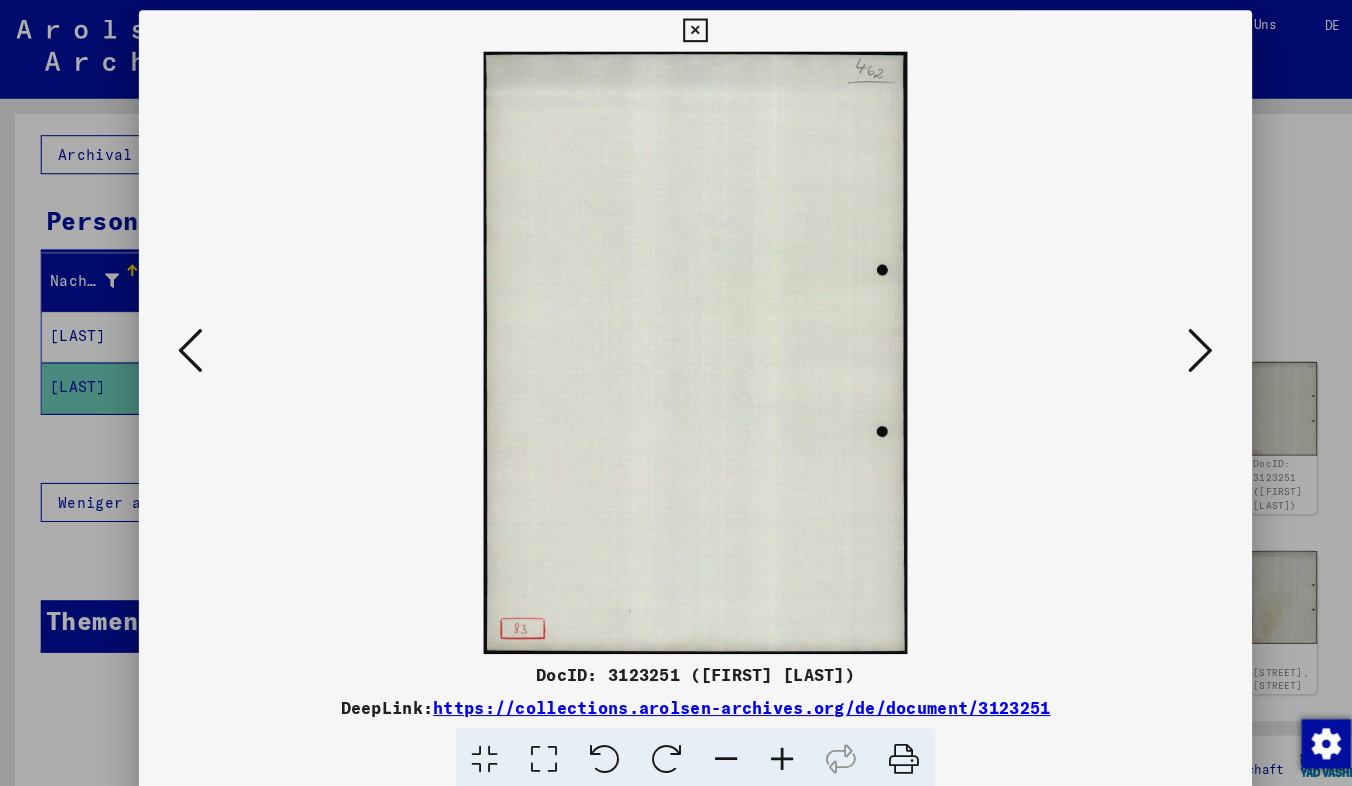 click at bounding box center [1167, 341] 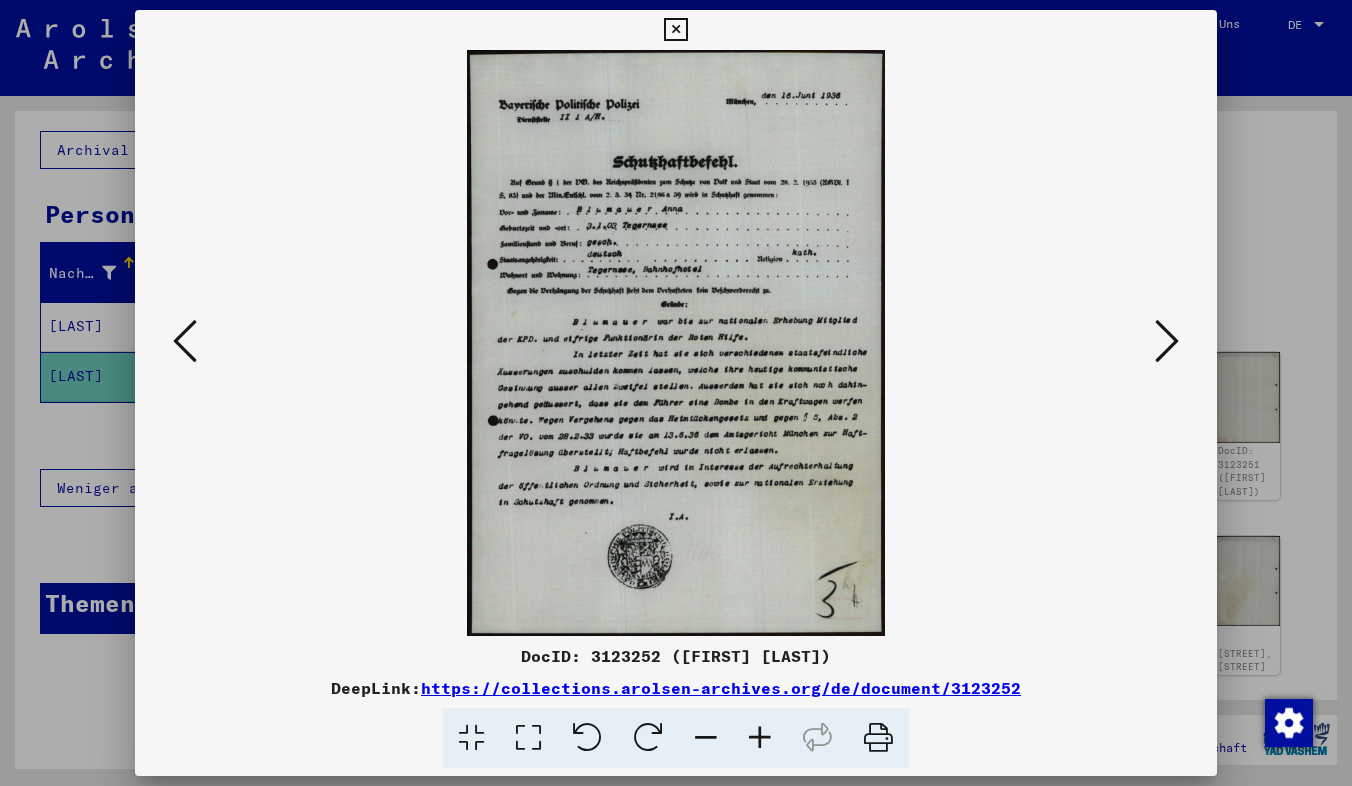 click at bounding box center [1167, 341] 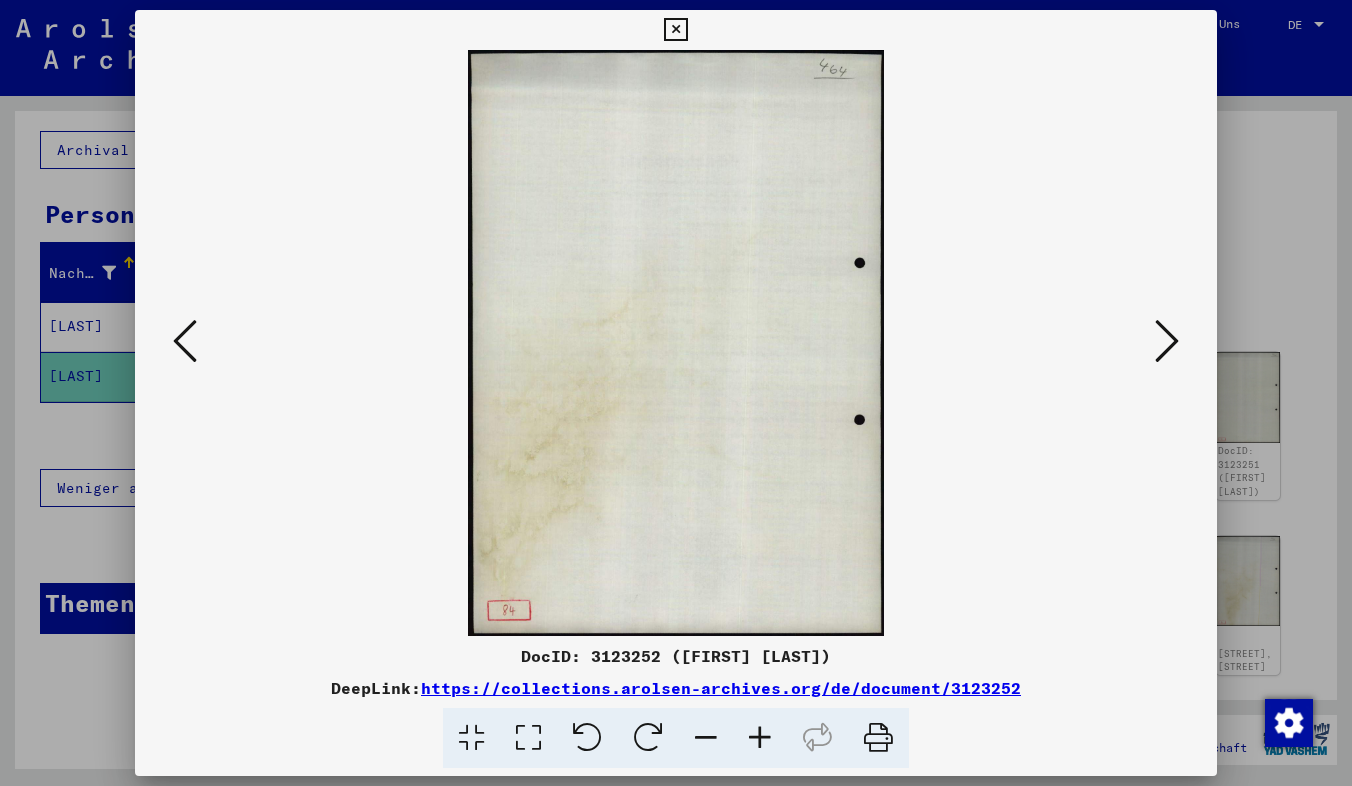 click at bounding box center [1167, 341] 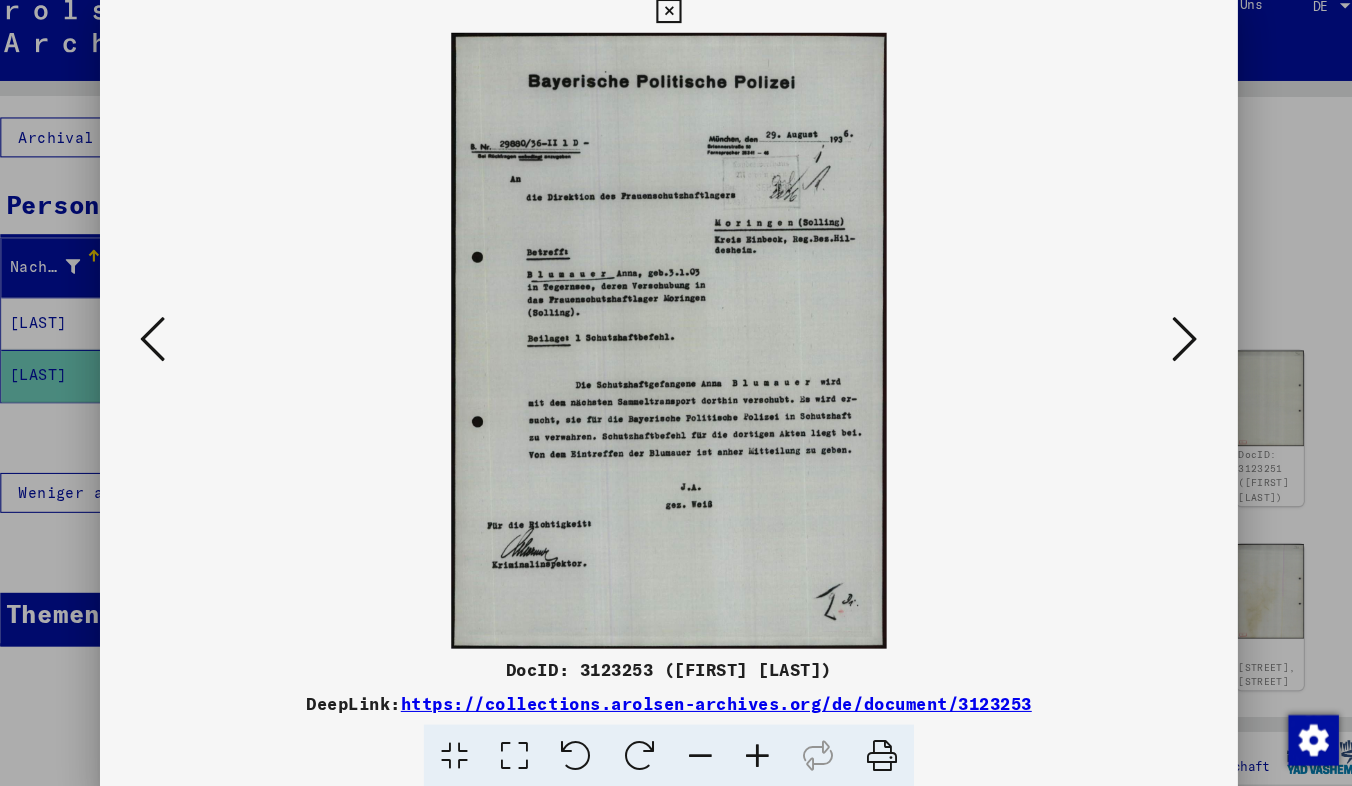 click at bounding box center (1167, 341) 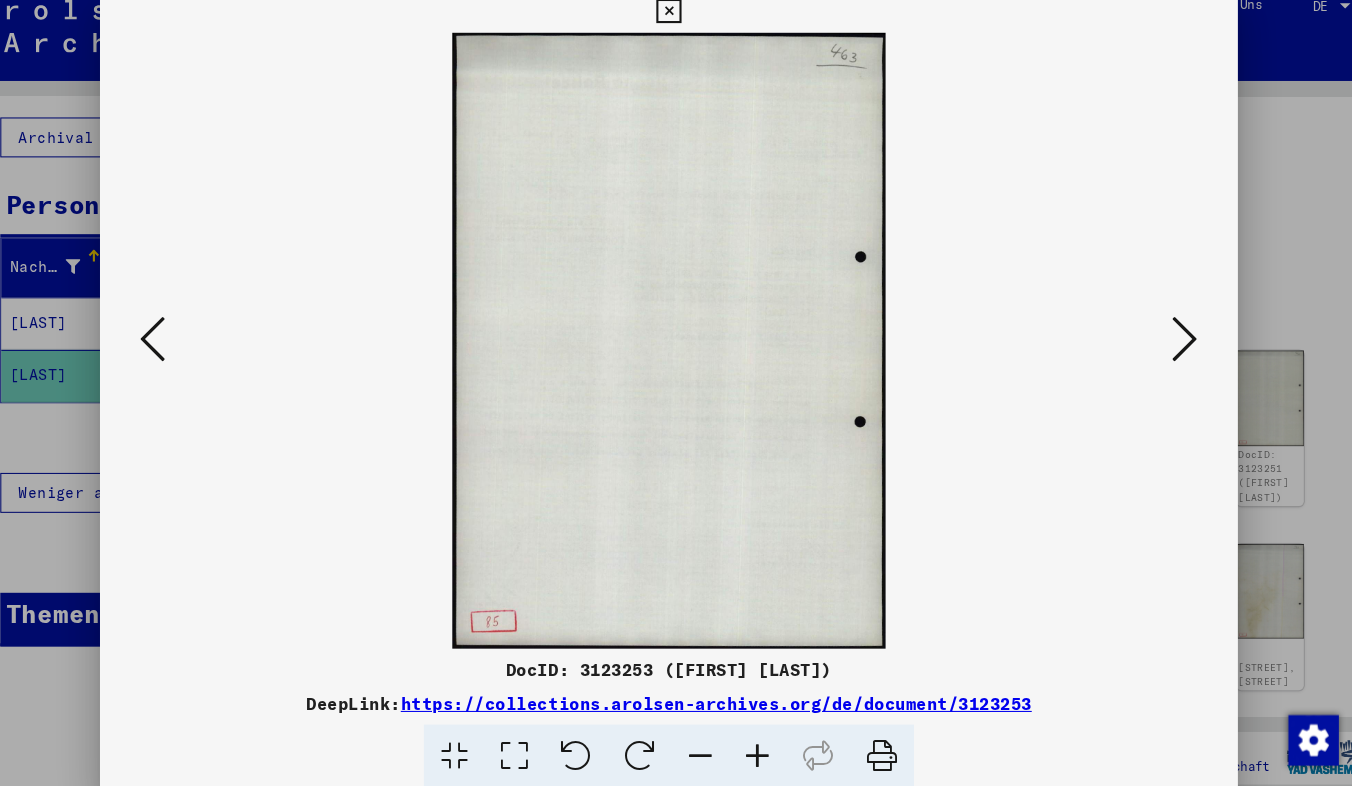 click at bounding box center [1167, 341] 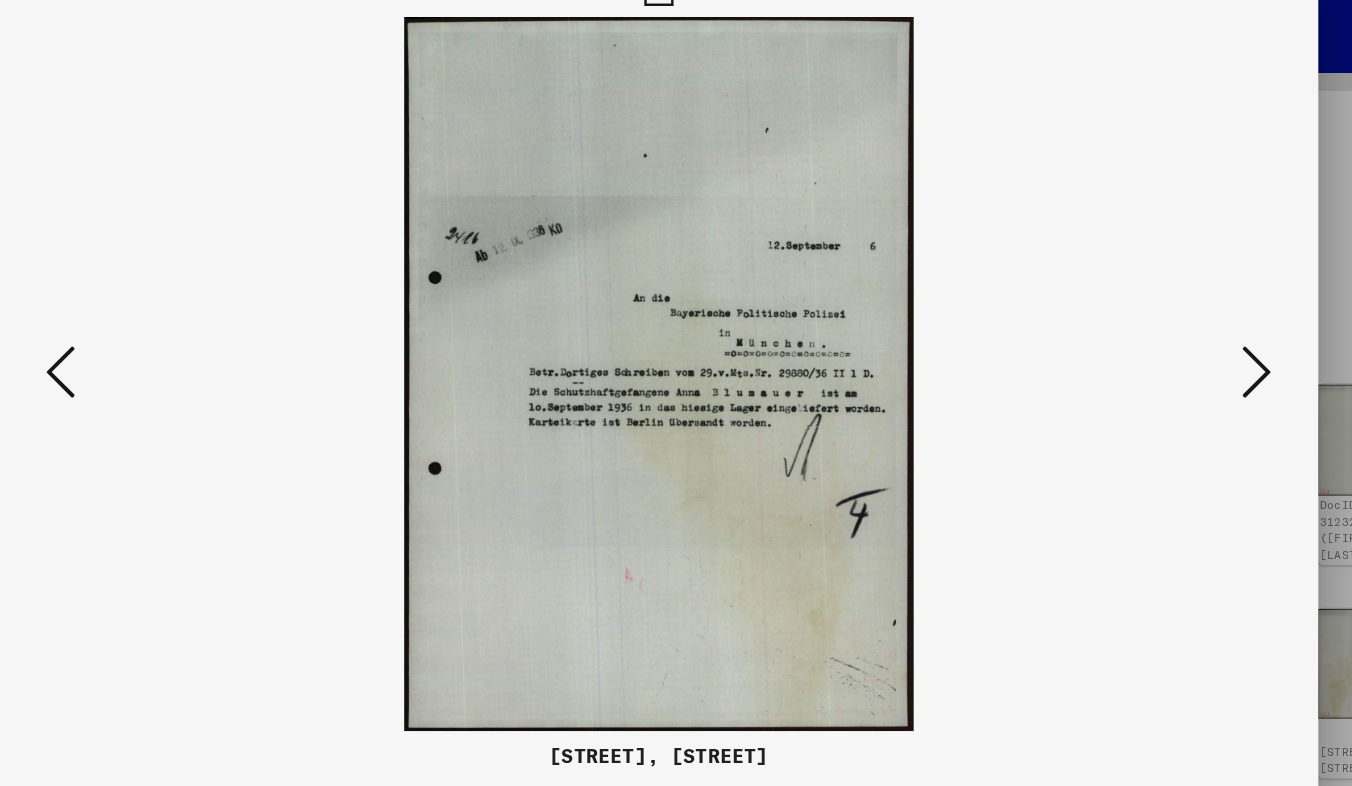 click at bounding box center (1167, 341) 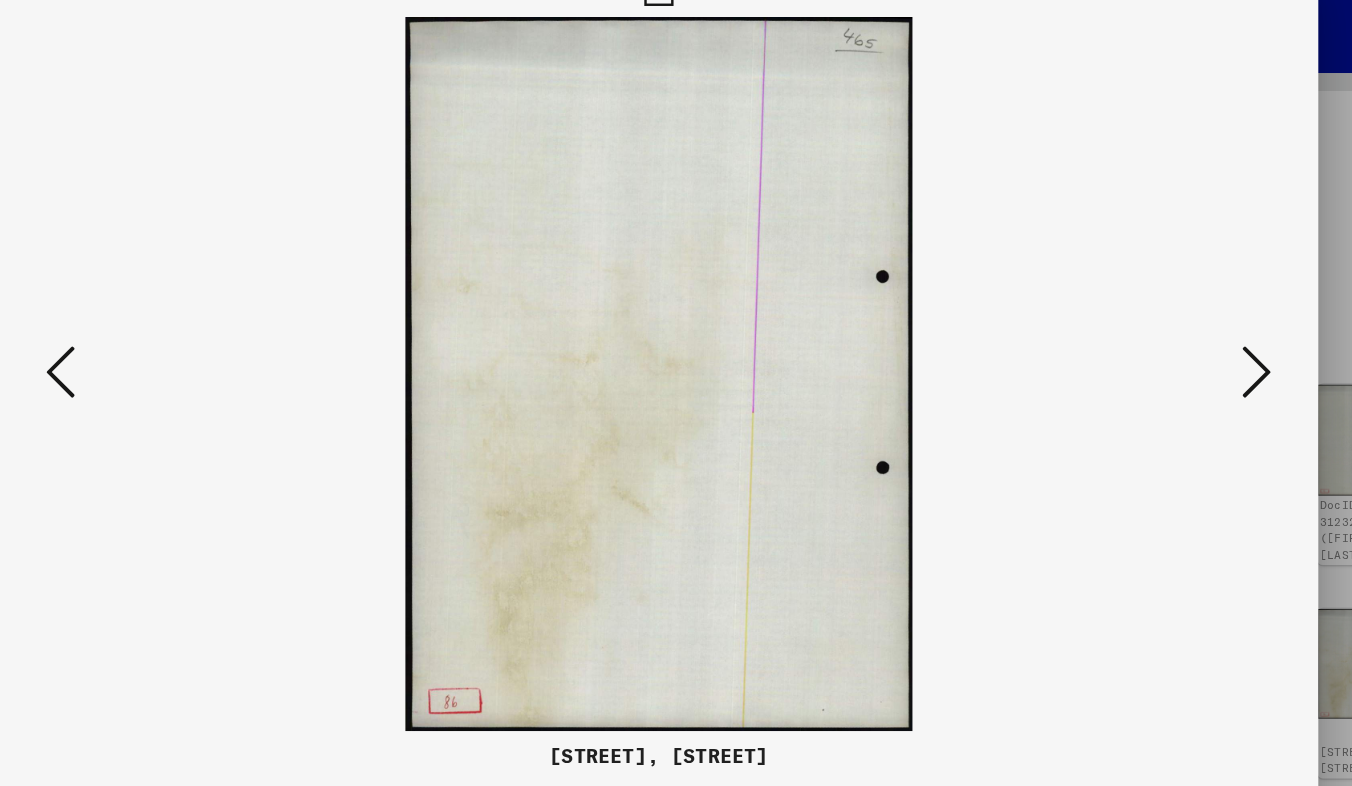 click at bounding box center [1167, 341] 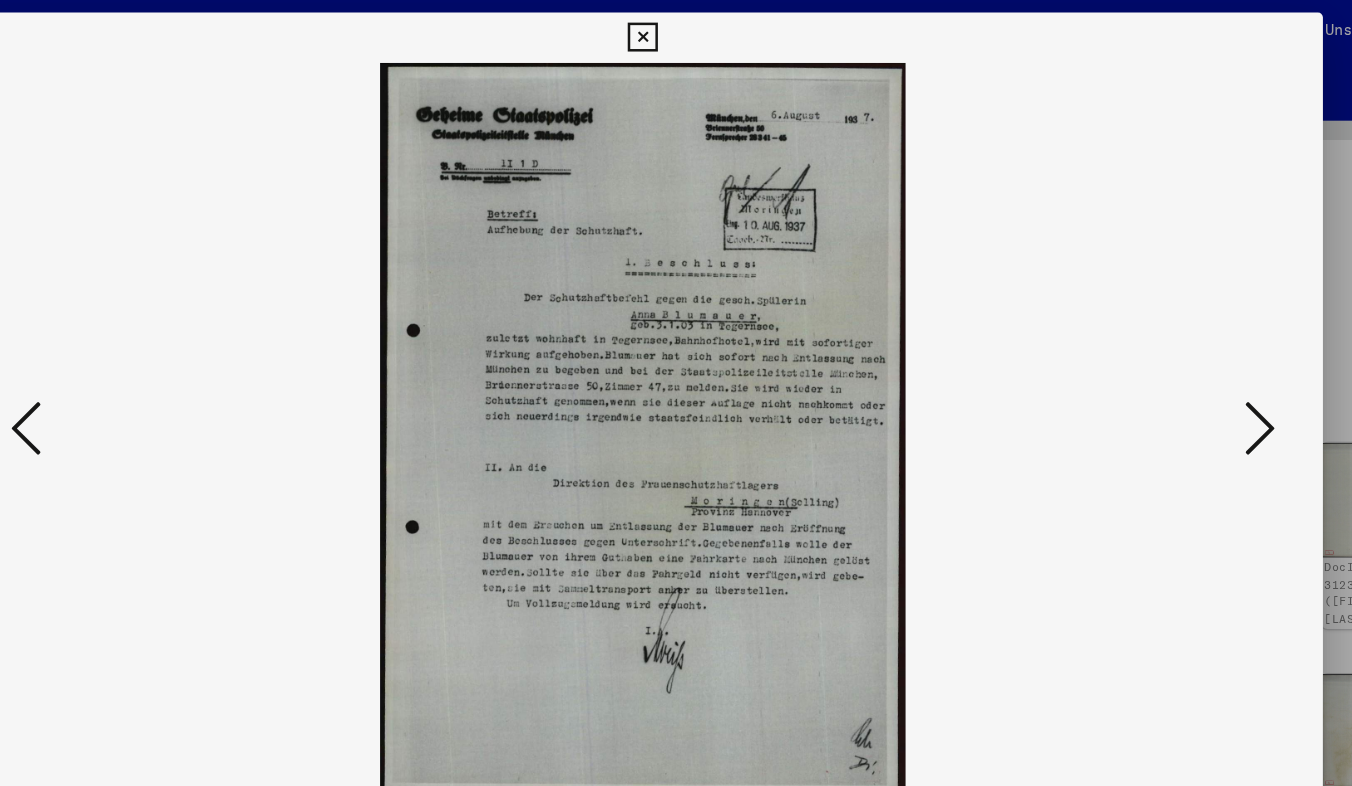 click at bounding box center [1167, 341] 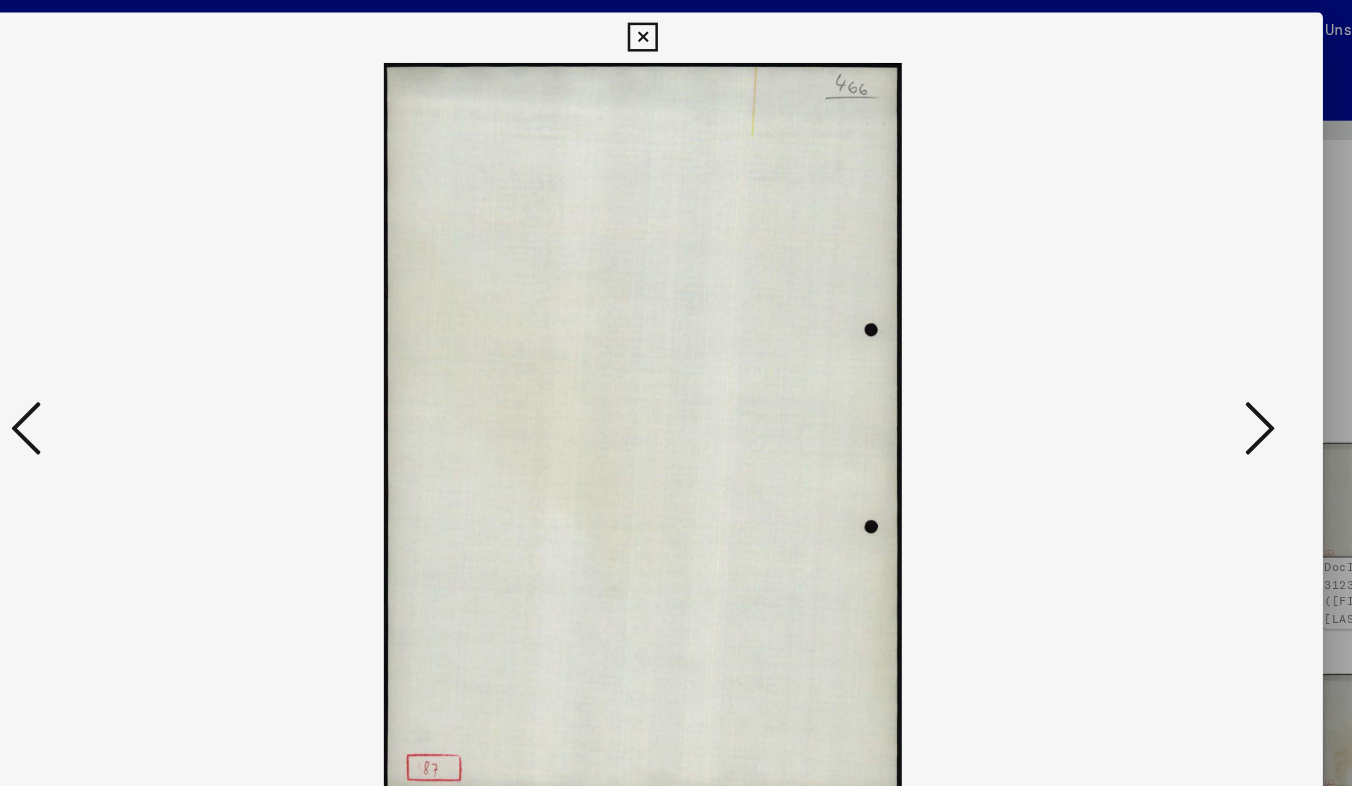 click at bounding box center (1167, 341) 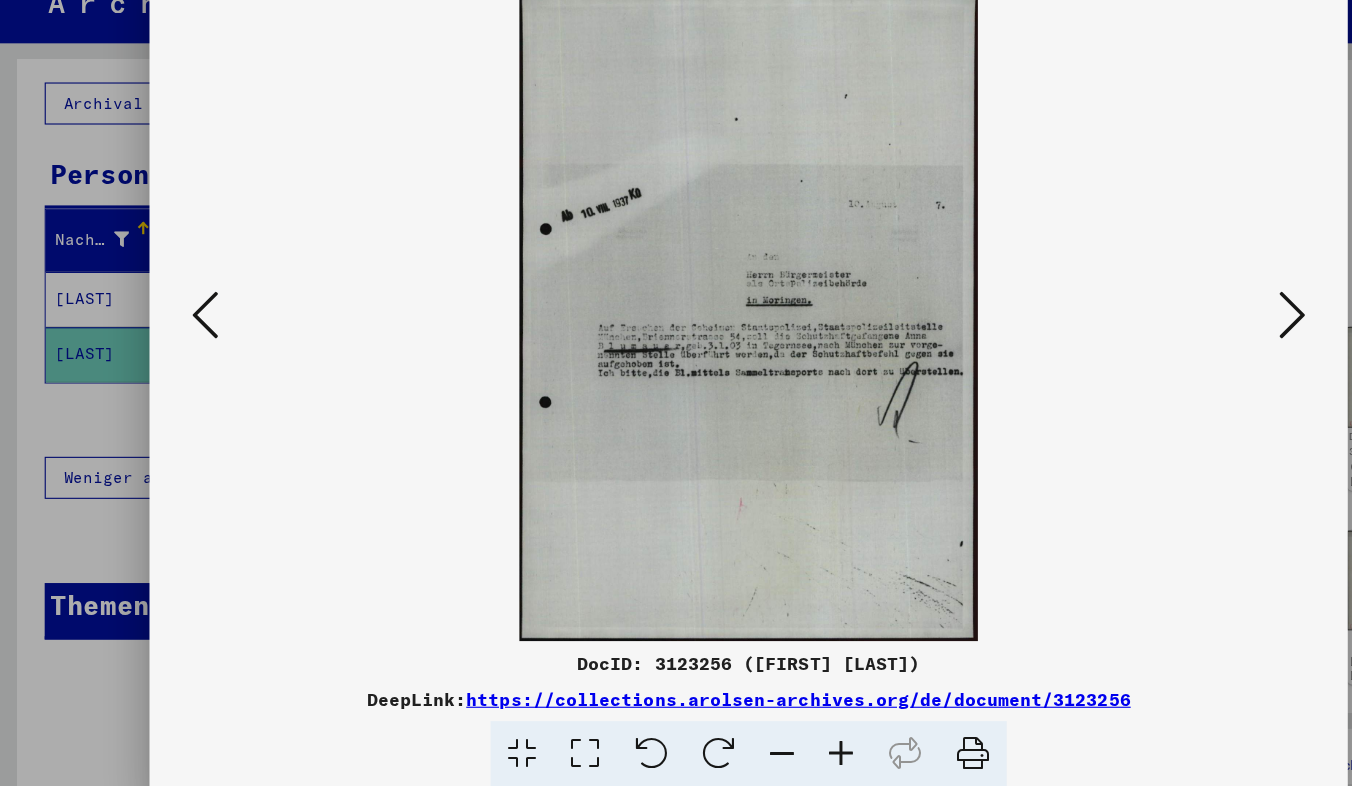 click at bounding box center [1167, 341] 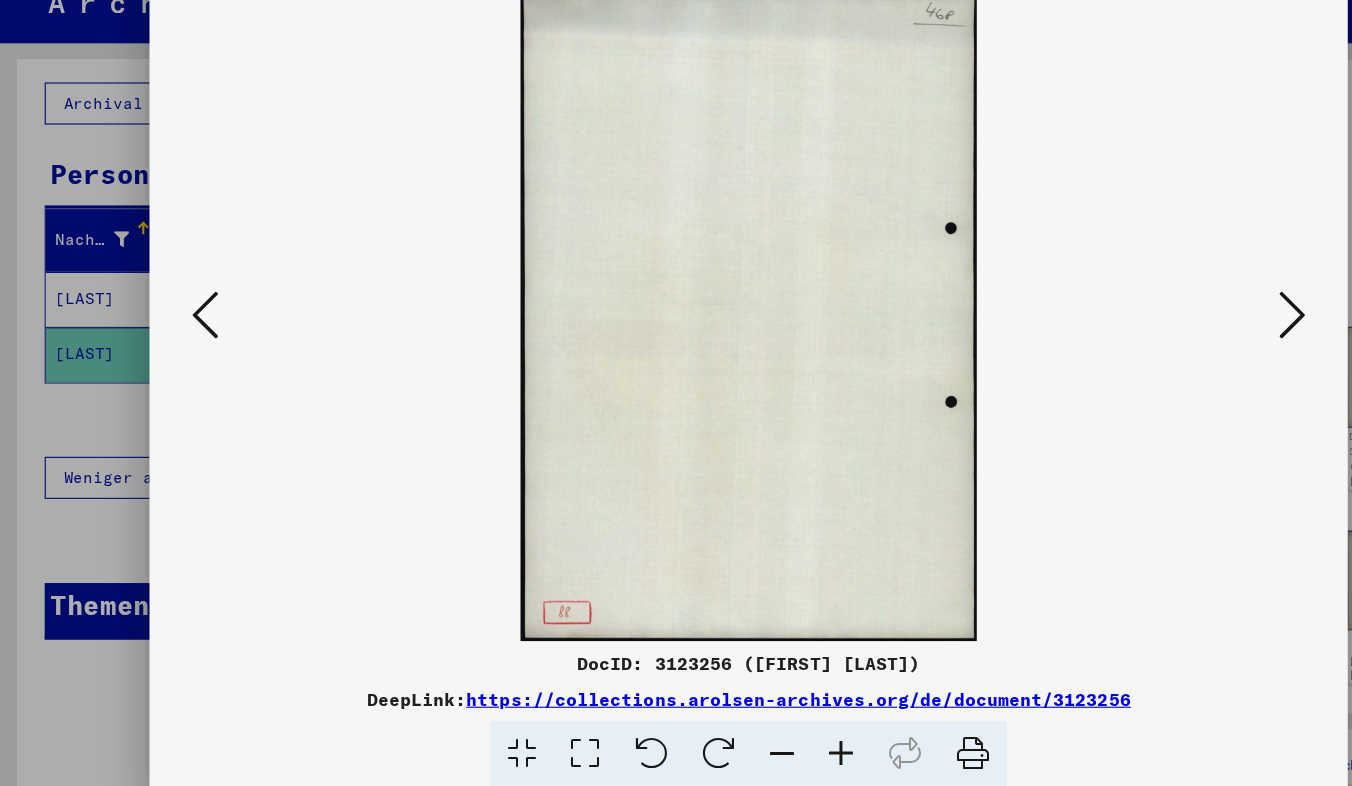 click at bounding box center (1167, 341) 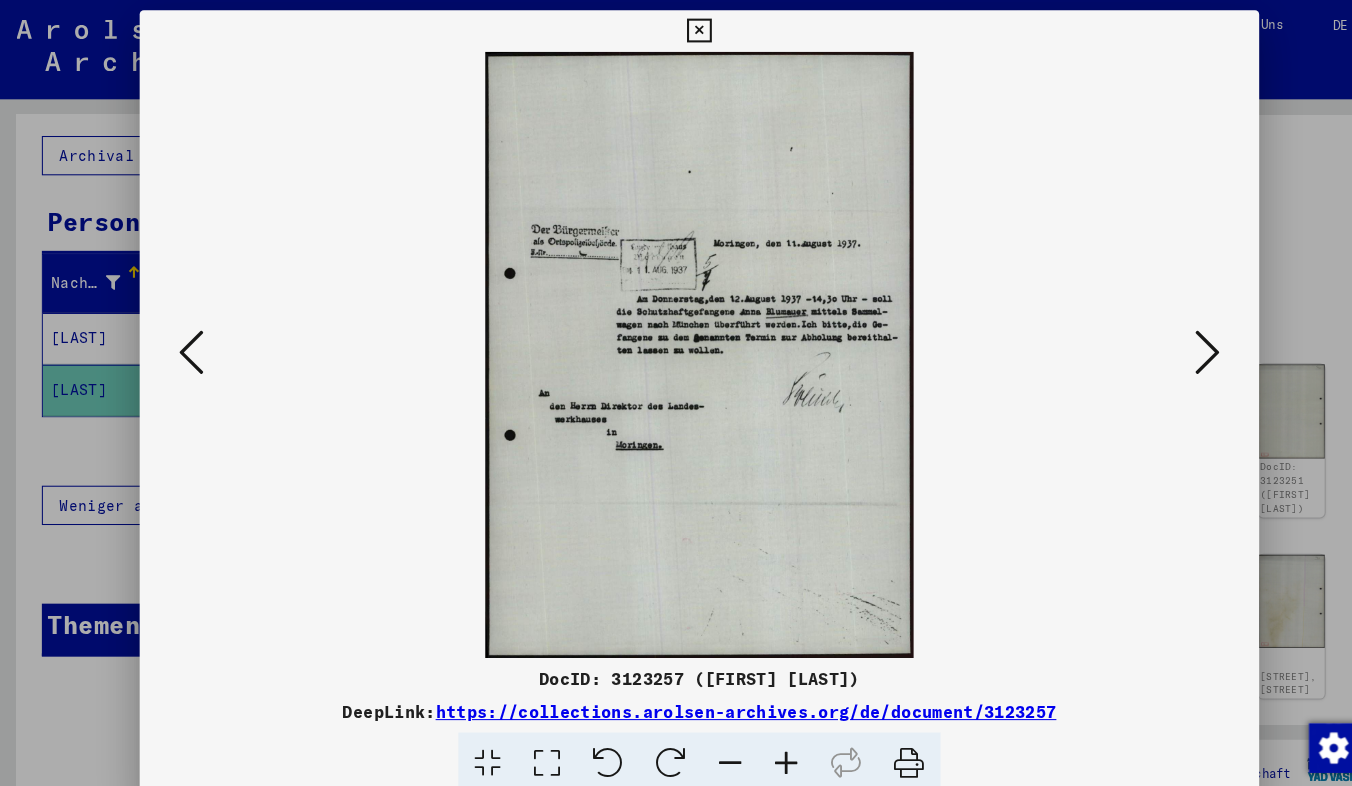 click at bounding box center [1167, 341] 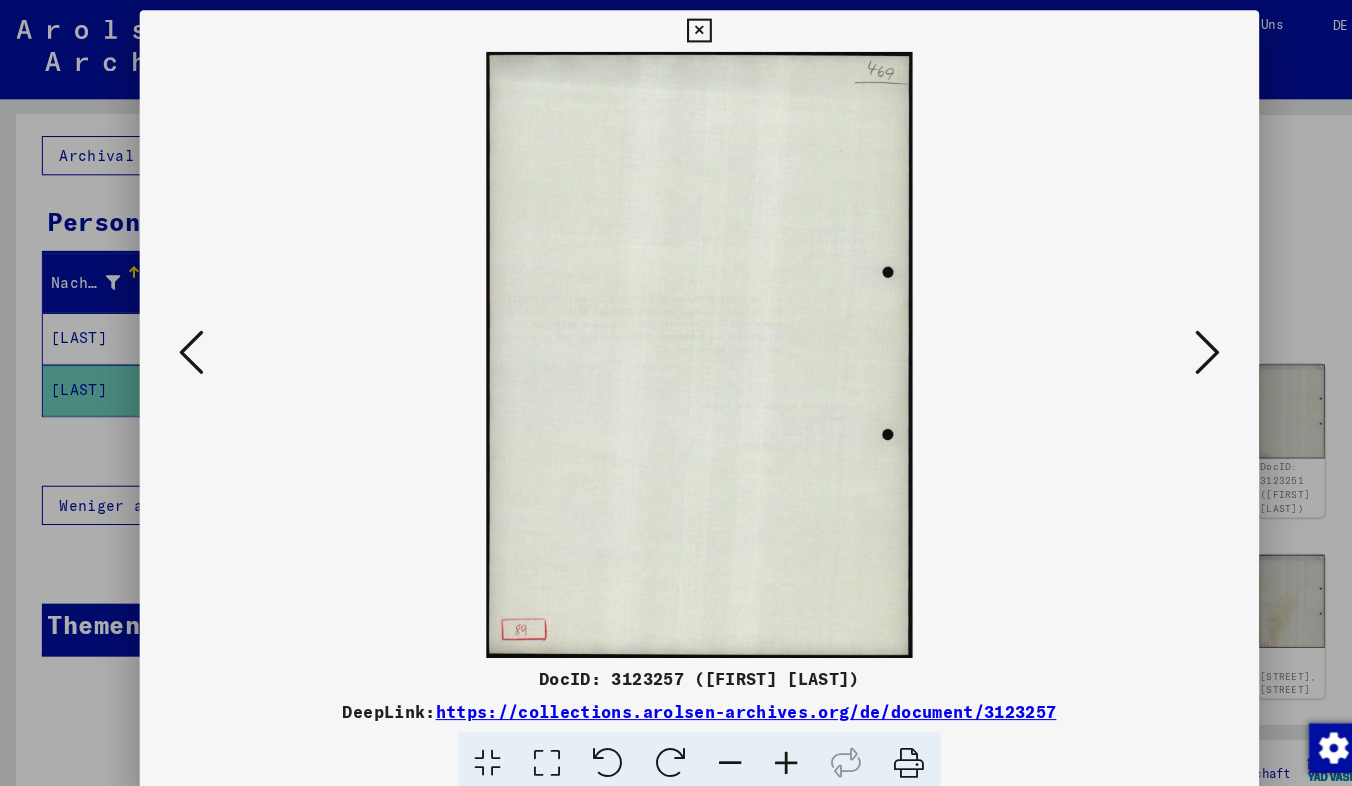 click at bounding box center [1167, 341] 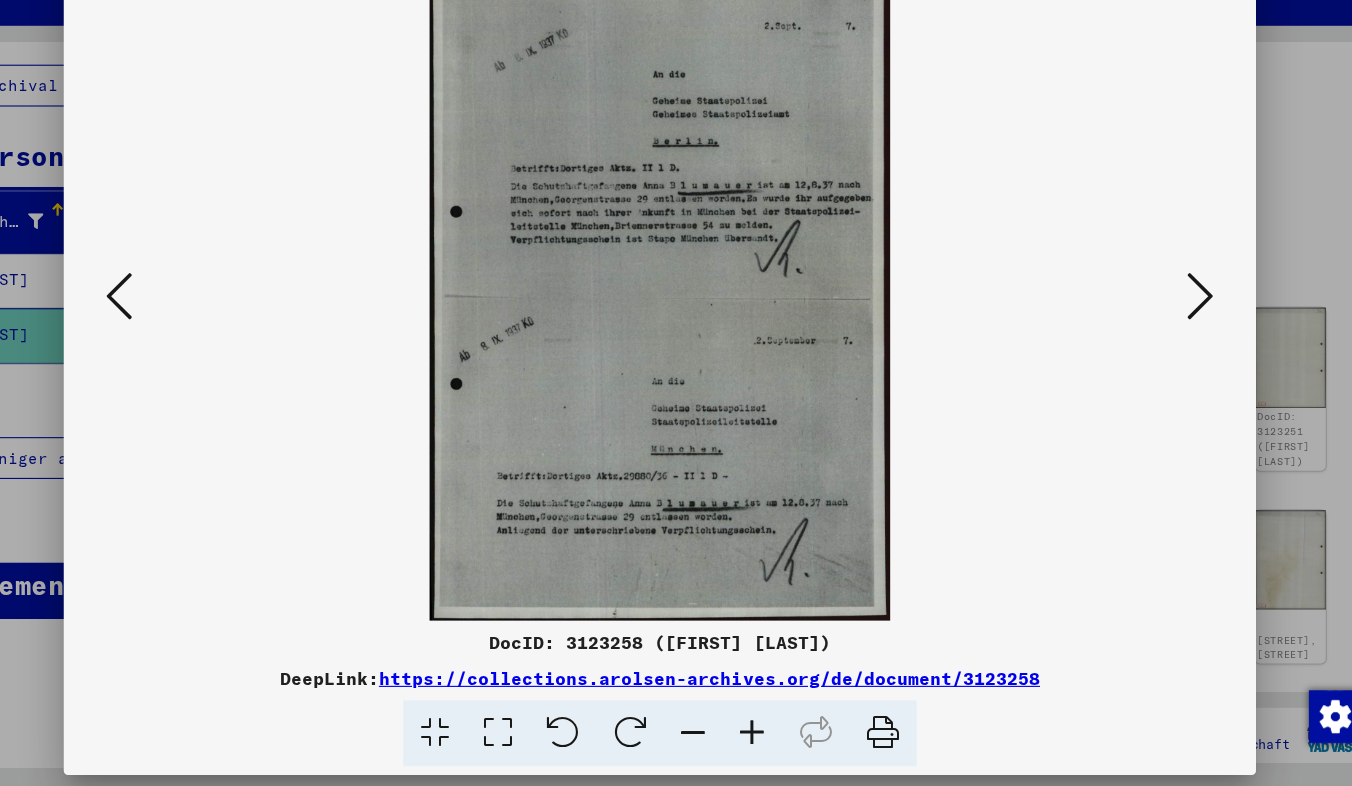 click at bounding box center [1167, 341] 